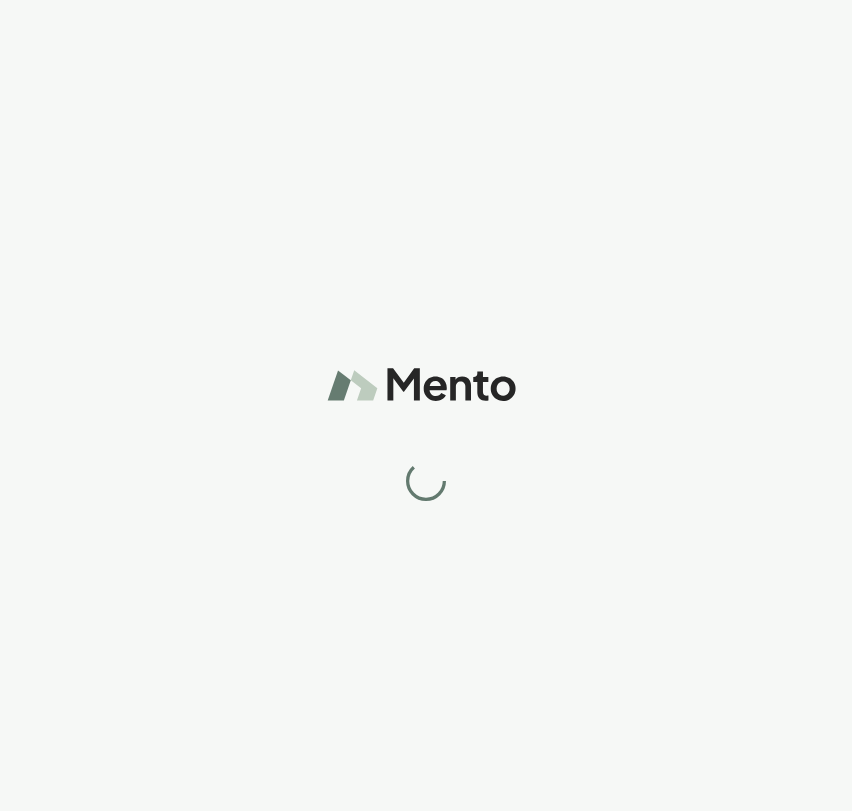 scroll, scrollTop: 0, scrollLeft: 0, axis: both 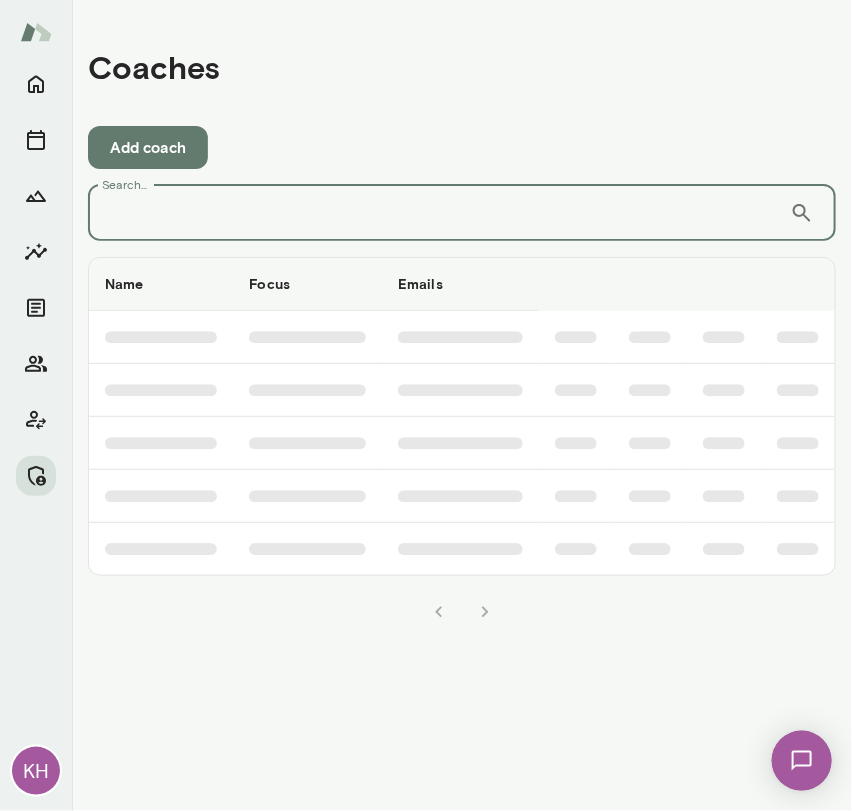 click on "Search..." at bounding box center (439, 213) 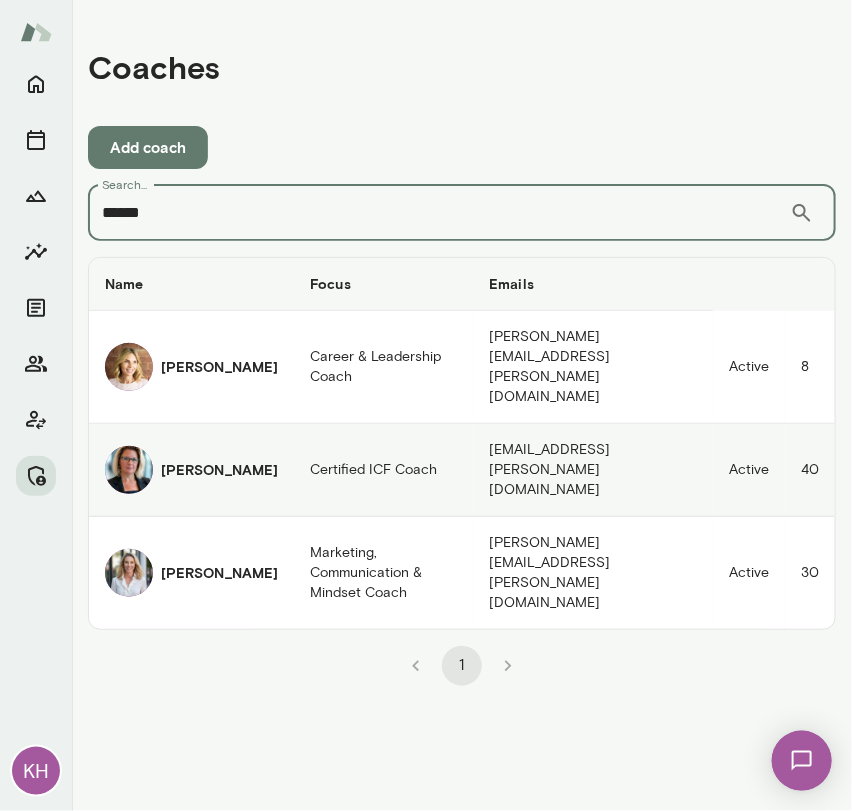 type on "******" 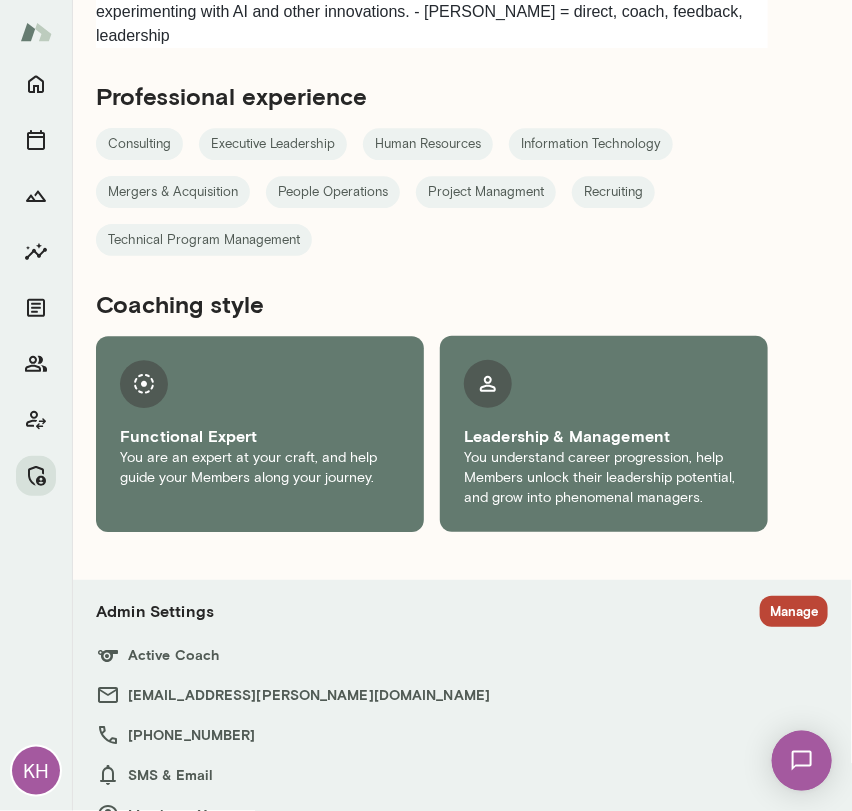 scroll, scrollTop: 1362, scrollLeft: 0, axis: vertical 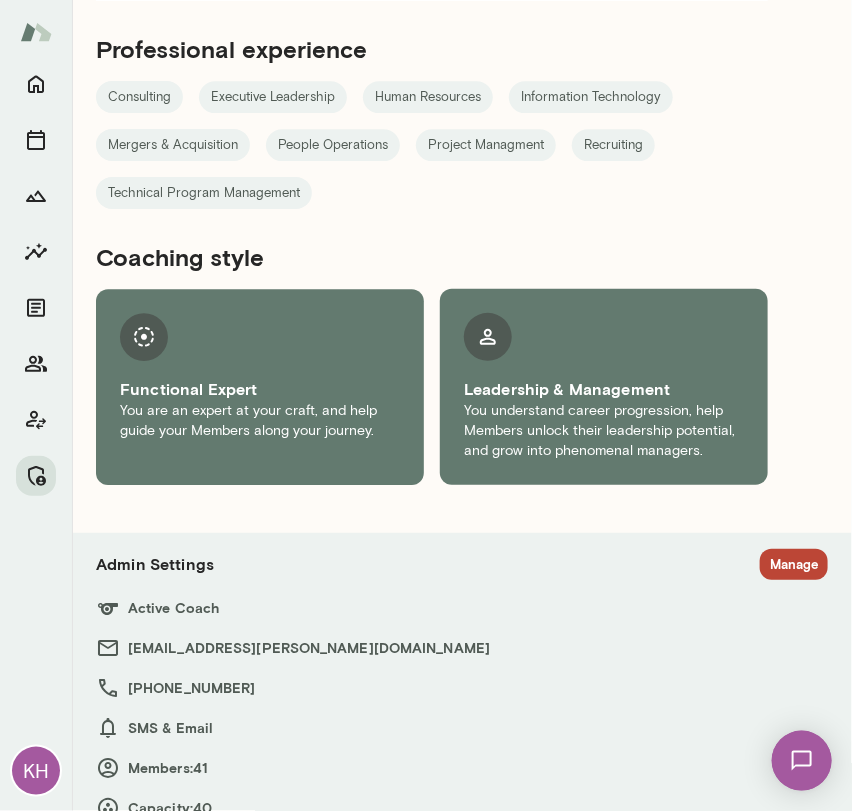 click on "Manage" at bounding box center [794, 564] 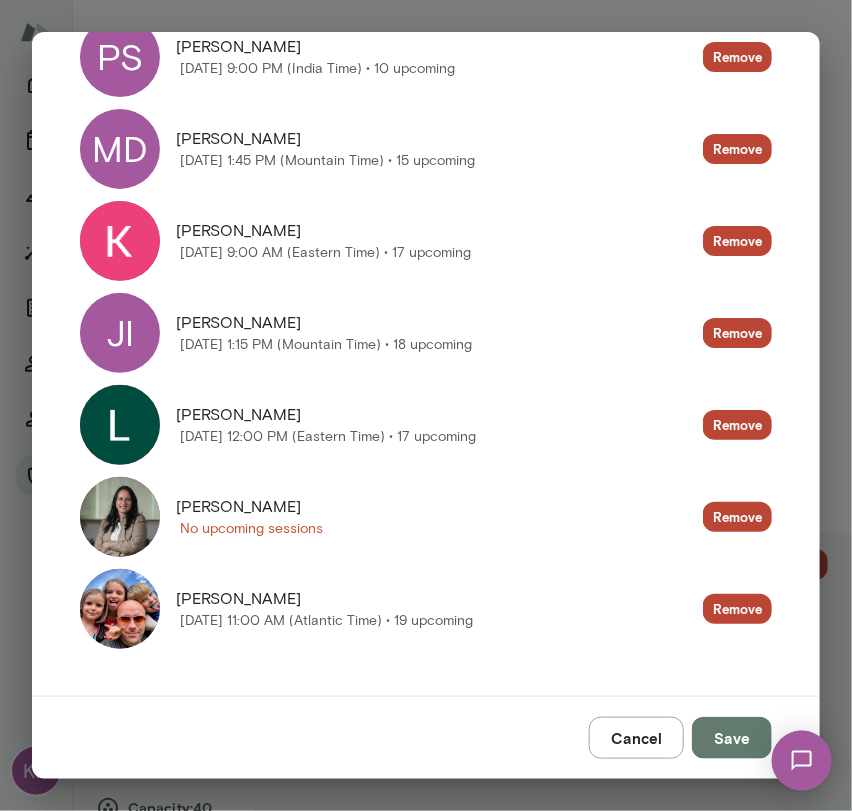 scroll, scrollTop: 3672, scrollLeft: 0, axis: vertical 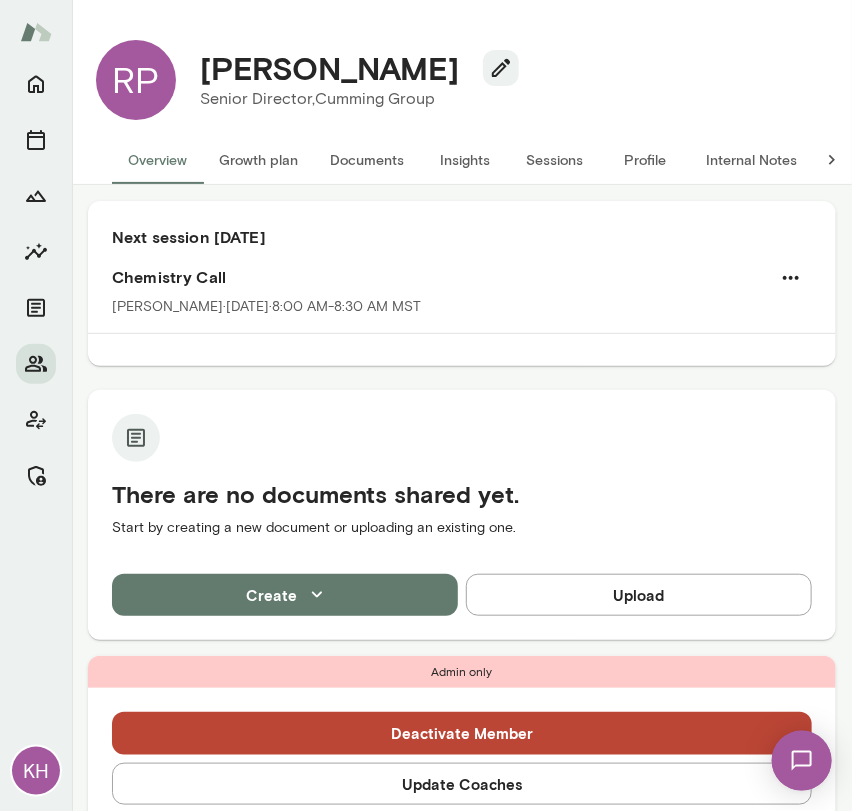 click on "Sessions" at bounding box center (555, 160) 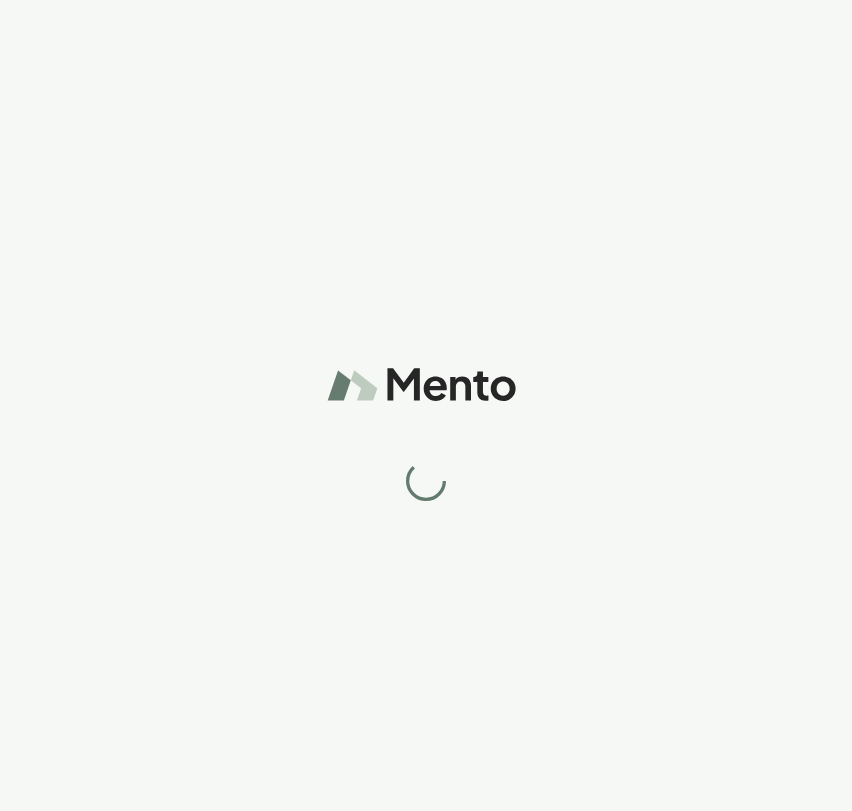 scroll, scrollTop: 0, scrollLeft: 0, axis: both 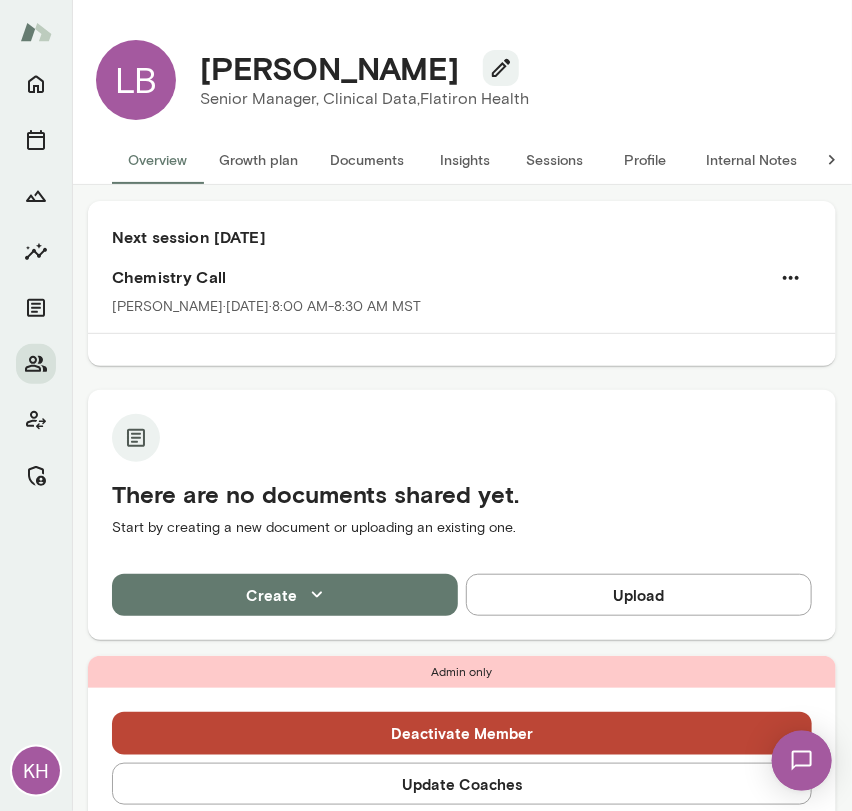 click on "Sessions" at bounding box center (555, 160) 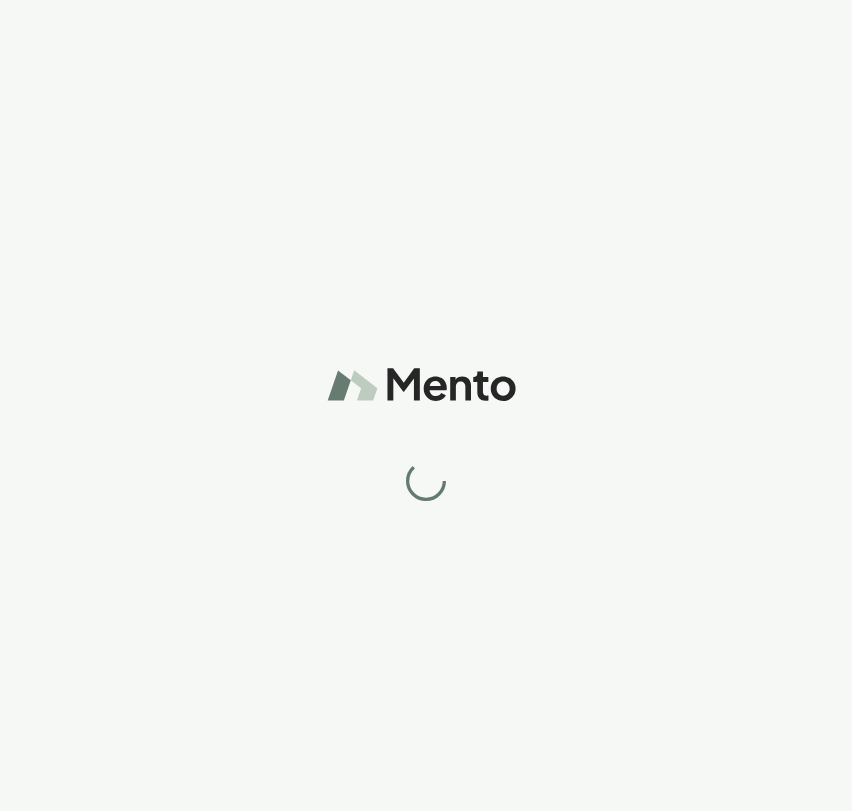 scroll, scrollTop: 0, scrollLeft: 0, axis: both 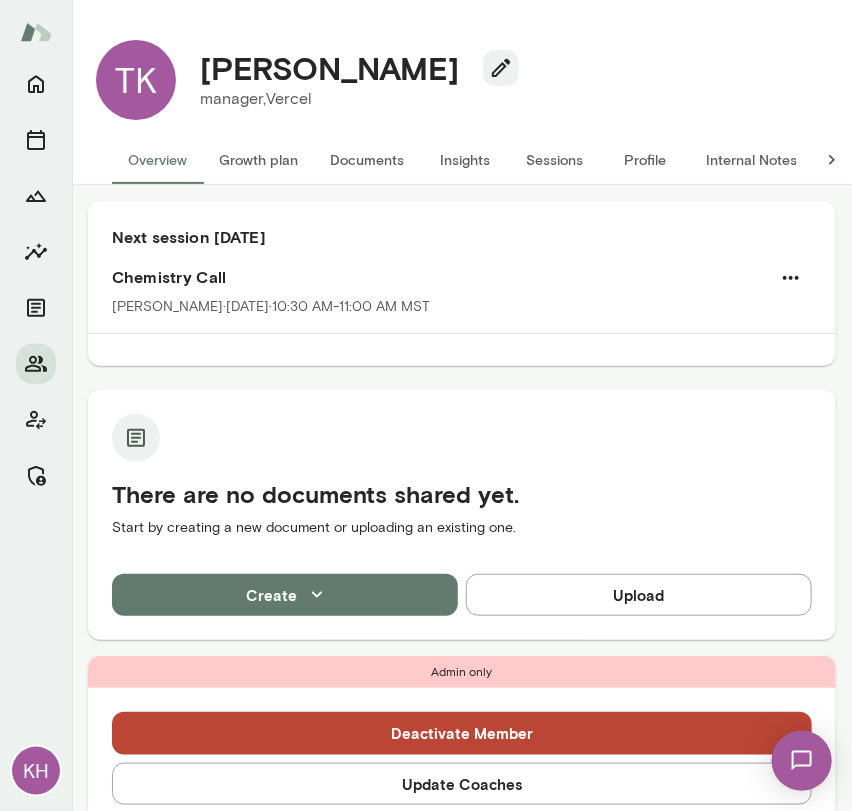 click on "Sessions" at bounding box center (555, 160) 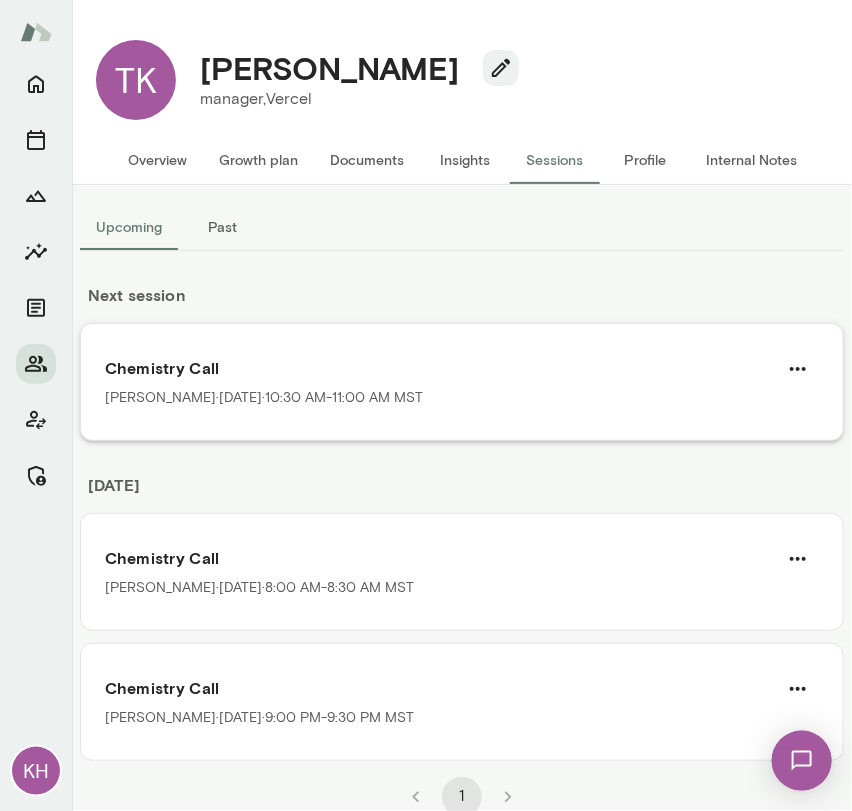 scroll, scrollTop: 19, scrollLeft: 0, axis: vertical 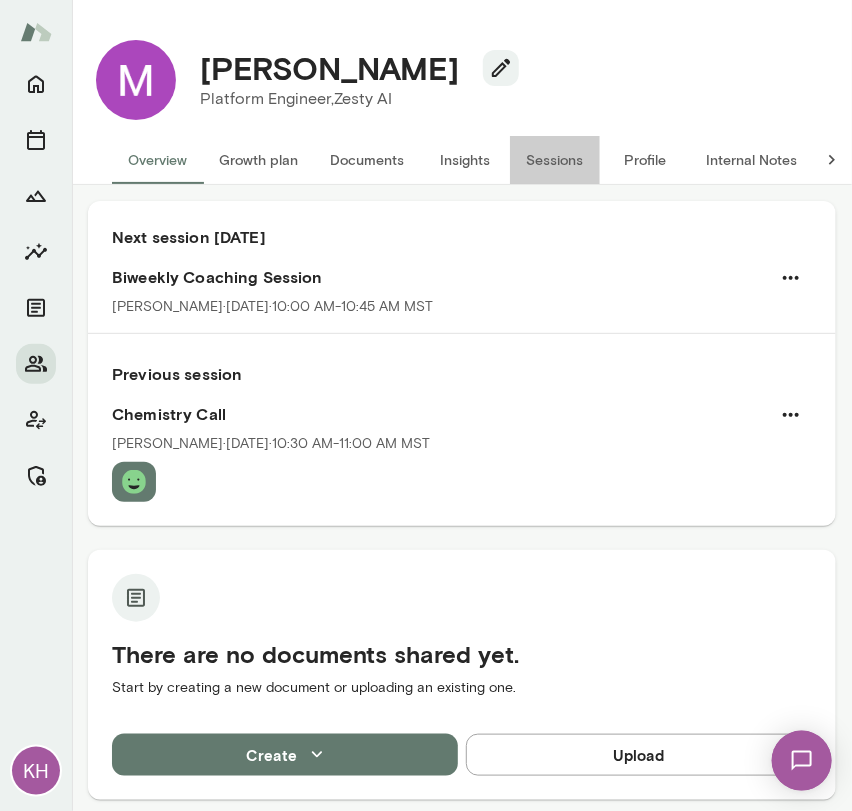 click on "Sessions" at bounding box center [555, 160] 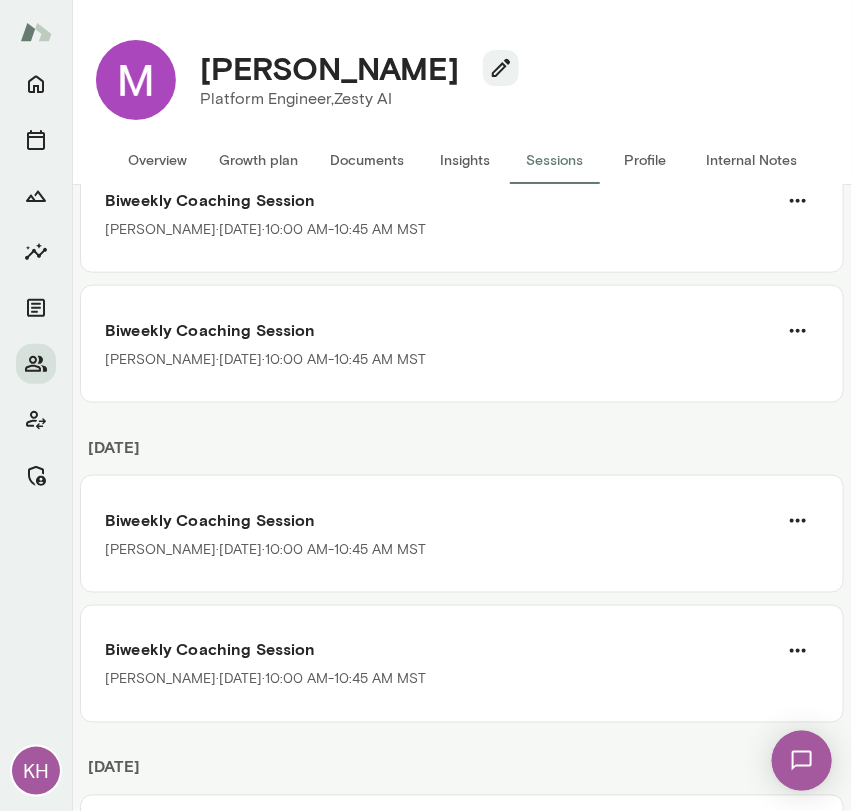 scroll, scrollTop: 0, scrollLeft: 0, axis: both 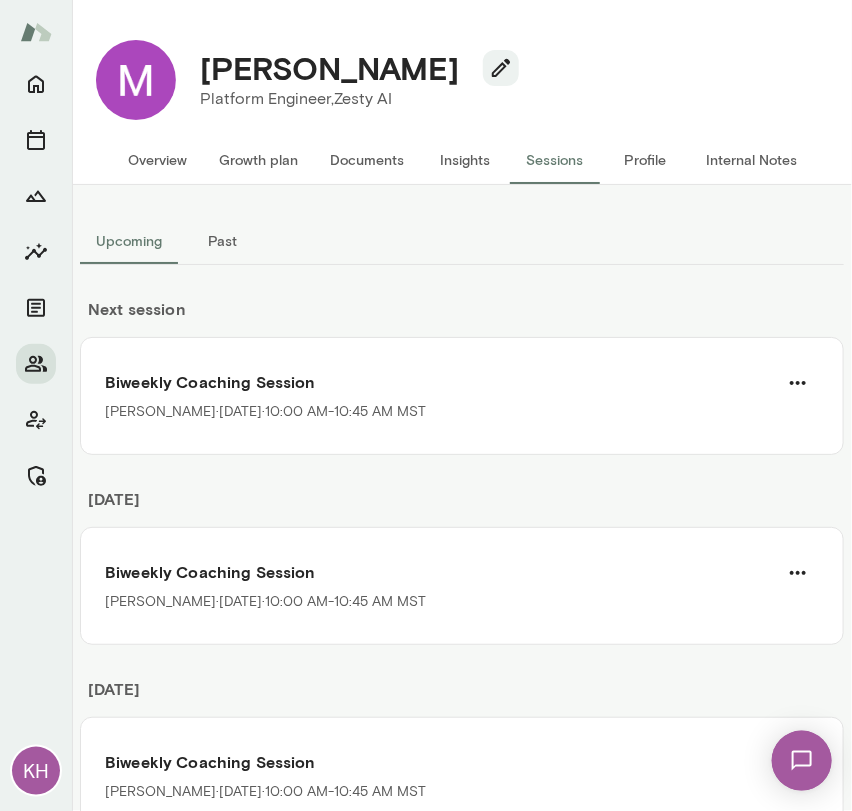 click on "Overview" at bounding box center (157, 160) 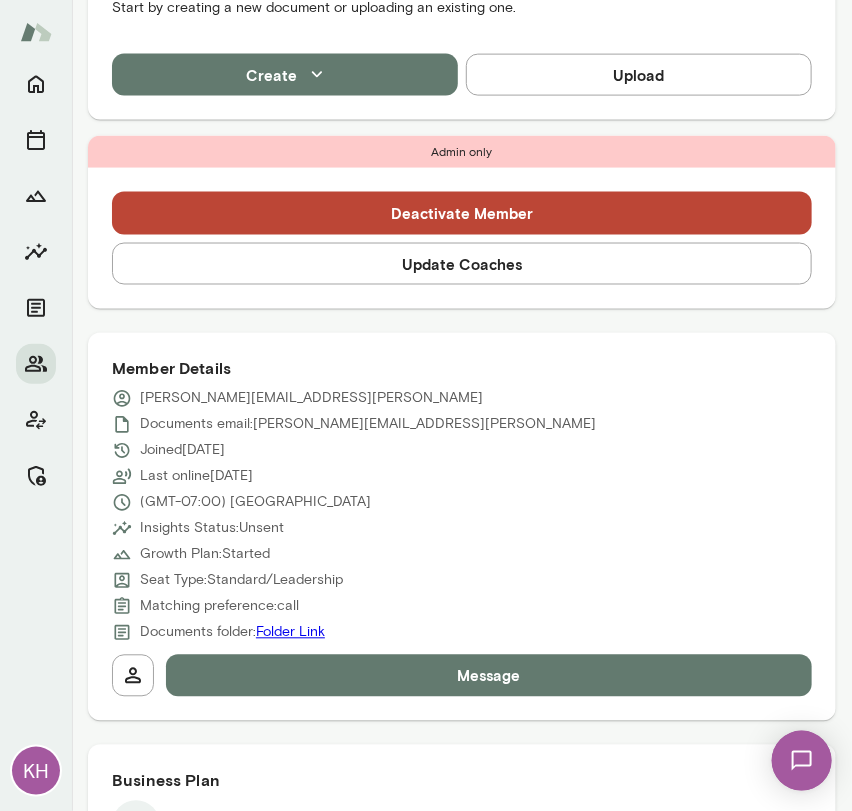 scroll, scrollTop: 675, scrollLeft: 0, axis: vertical 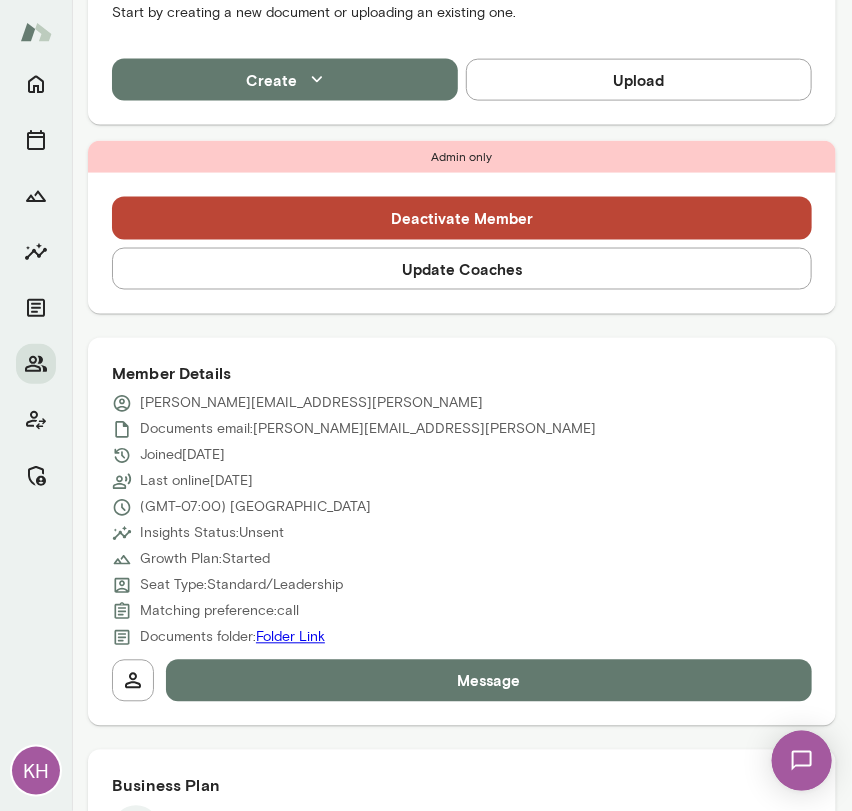 click on "Update Coaches" at bounding box center [462, 269] 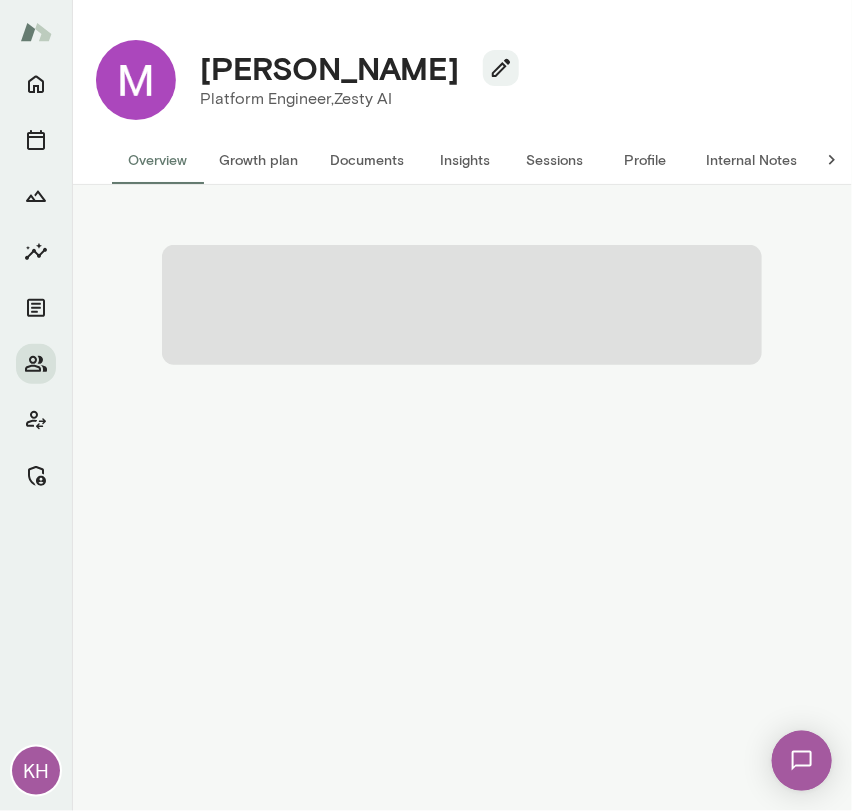 scroll, scrollTop: 0, scrollLeft: 0, axis: both 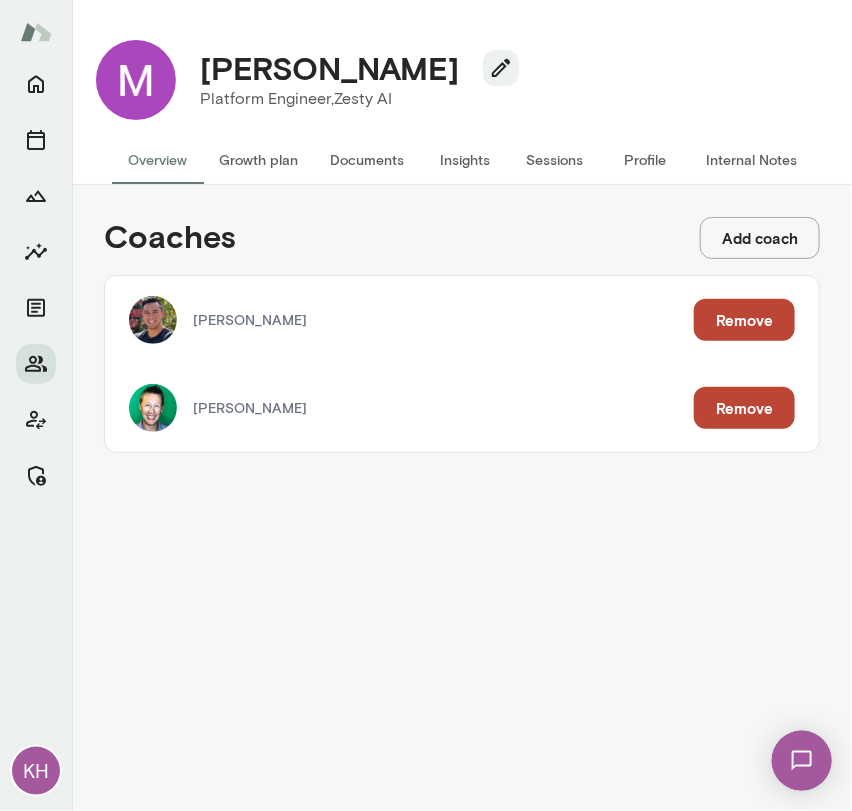 click on "Remove" at bounding box center (744, 408) 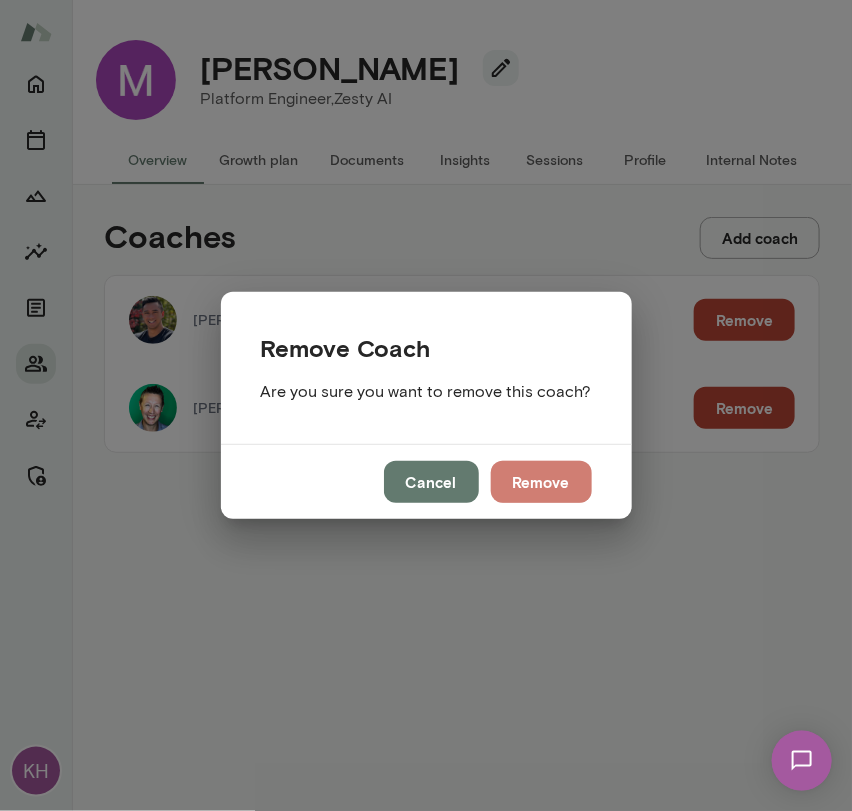 click on "Remove" at bounding box center [541, 482] 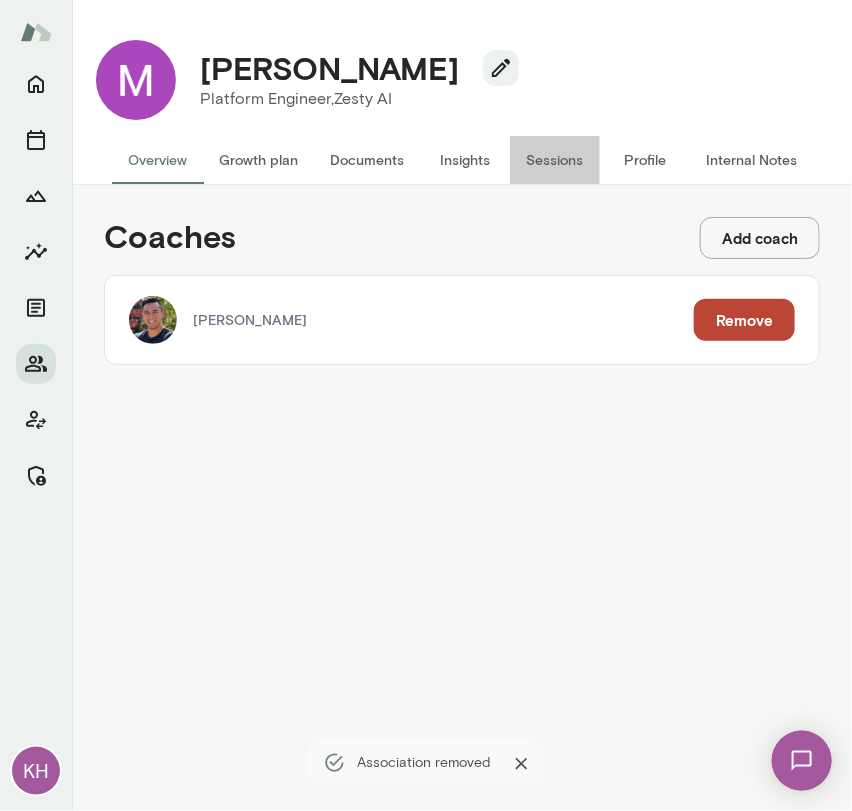 click on "Sessions" at bounding box center [555, 160] 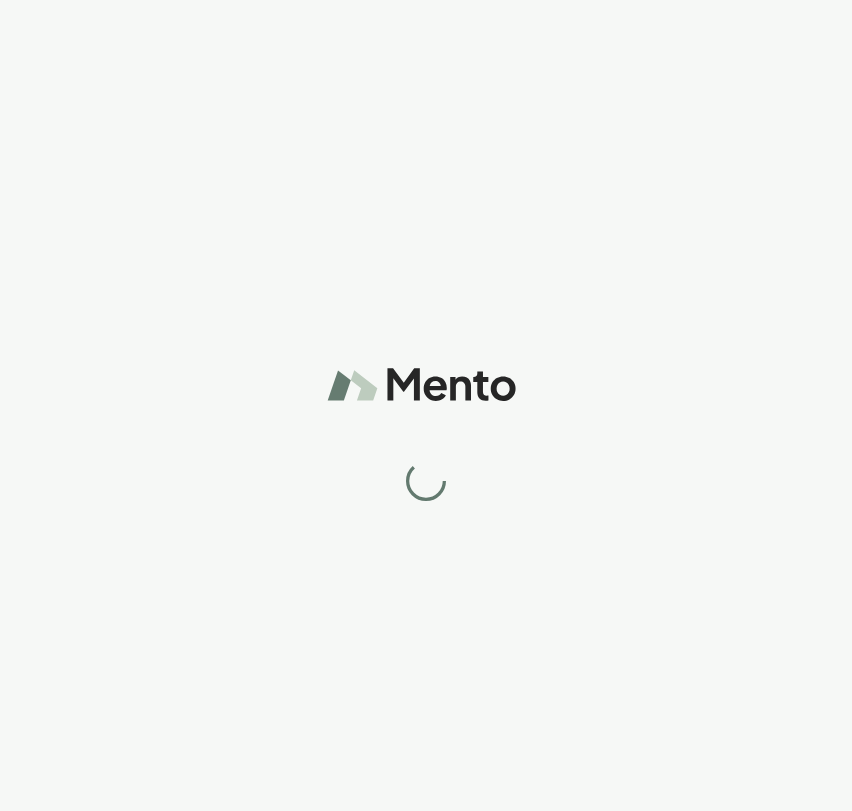 scroll, scrollTop: 0, scrollLeft: 0, axis: both 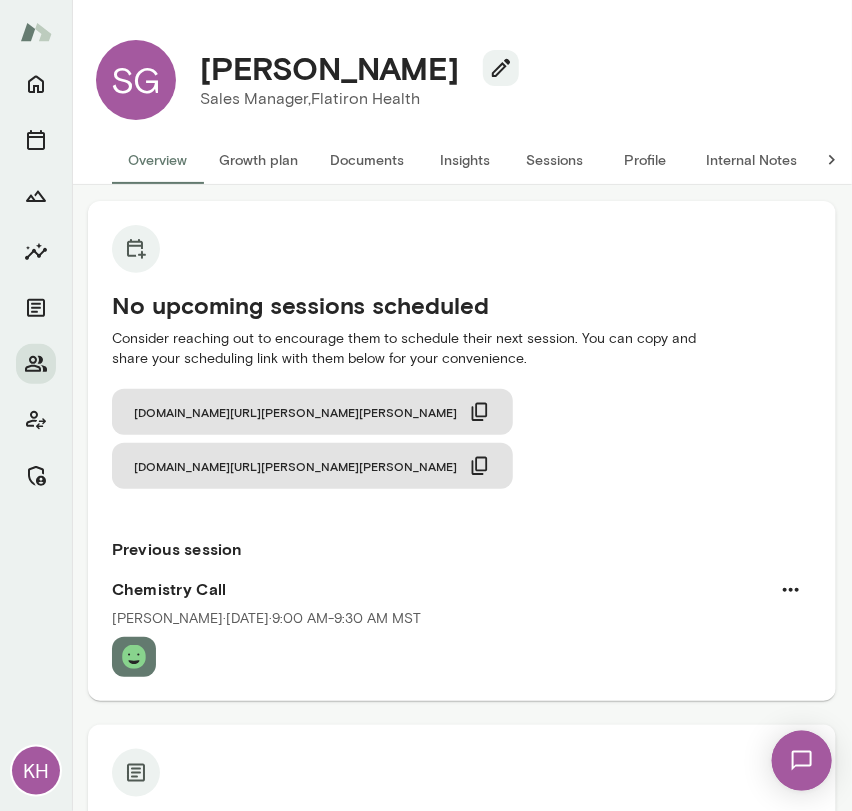 click on "Sessions" at bounding box center [555, 160] 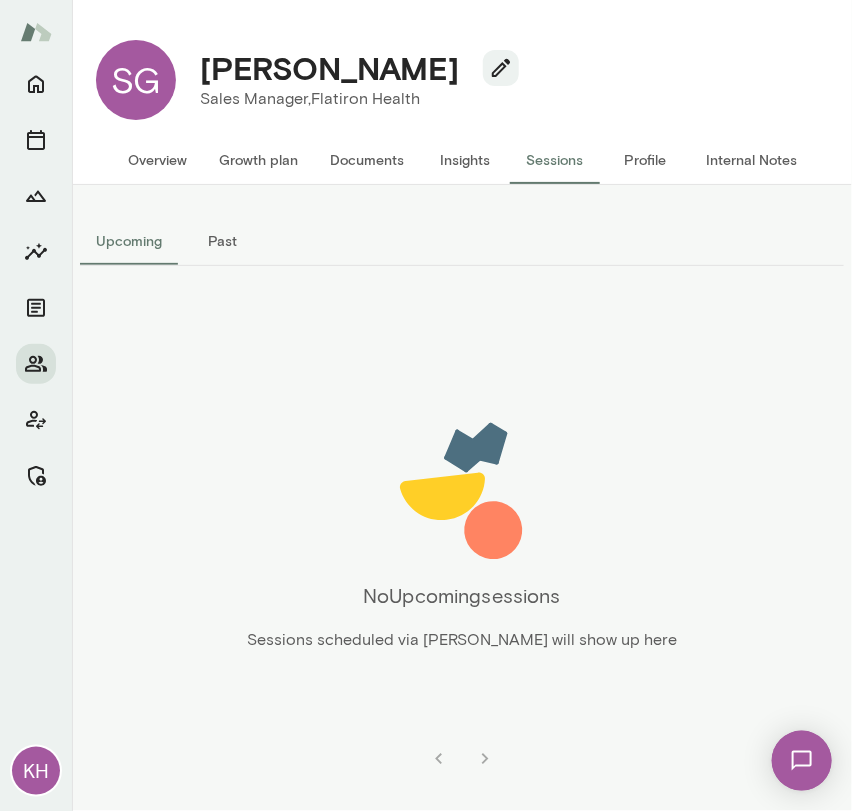 click on "Past" at bounding box center (223, 241) 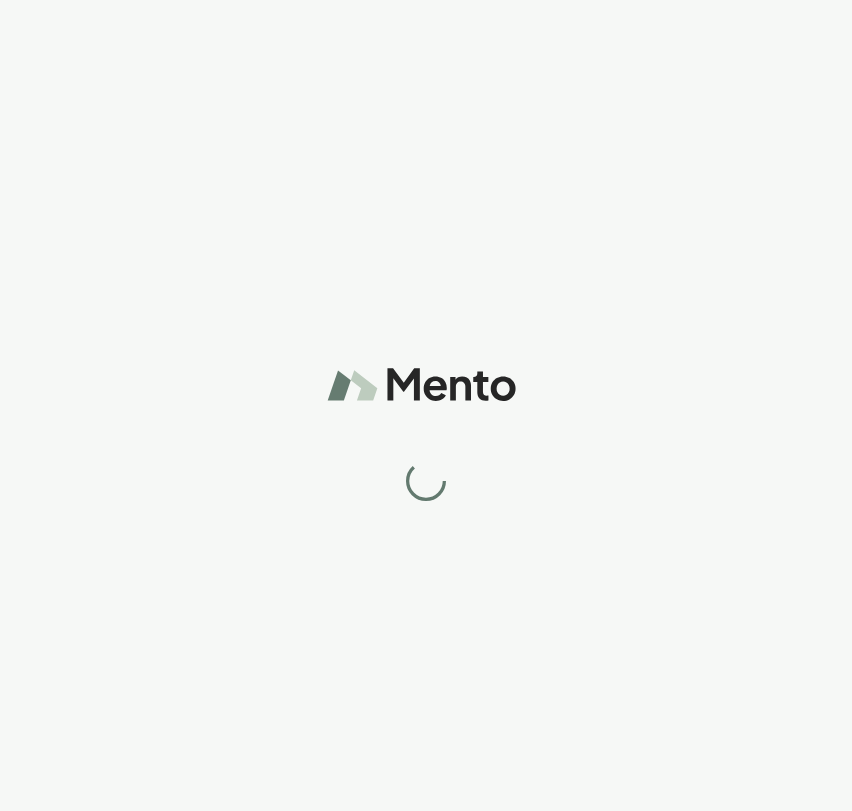 scroll, scrollTop: 0, scrollLeft: 0, axis: both 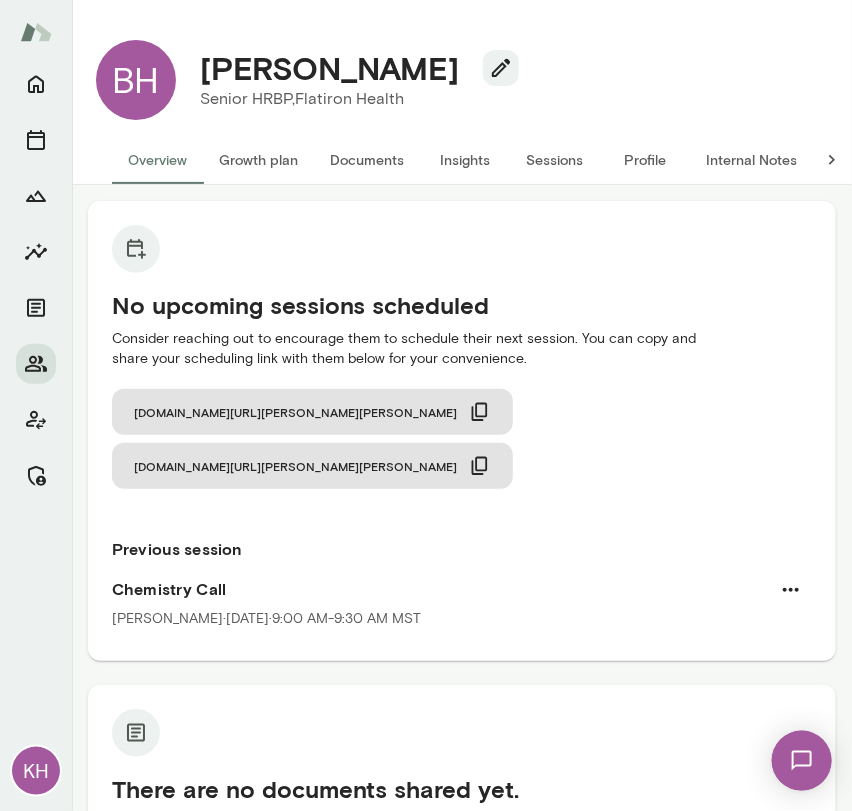 click on "Sessions" at bounding box center (555, 160) 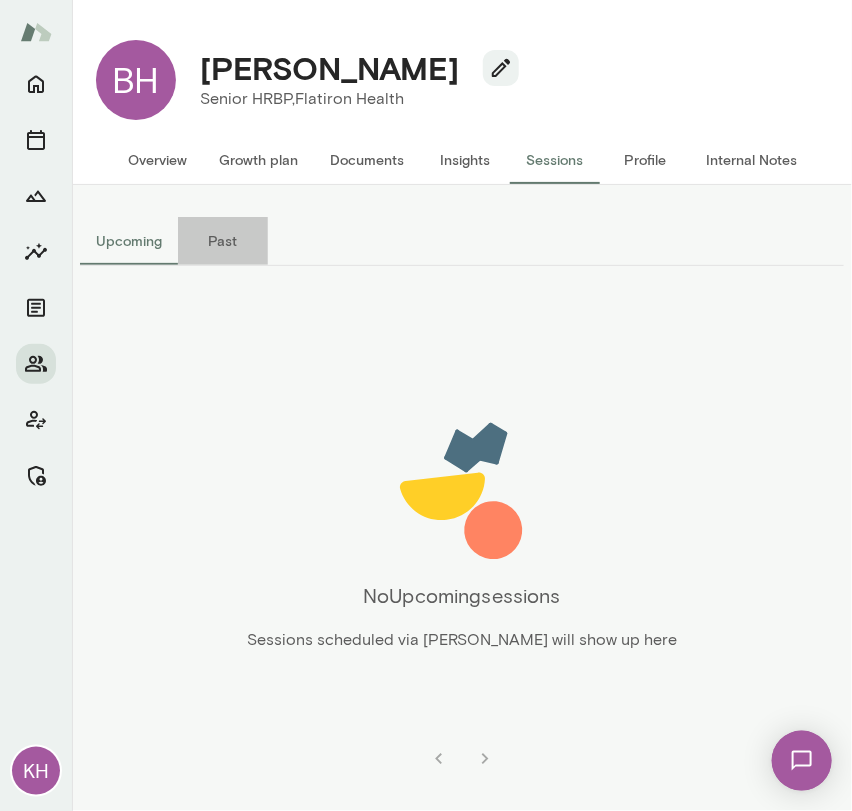 click on "Past" at bounding box center [223, 241] 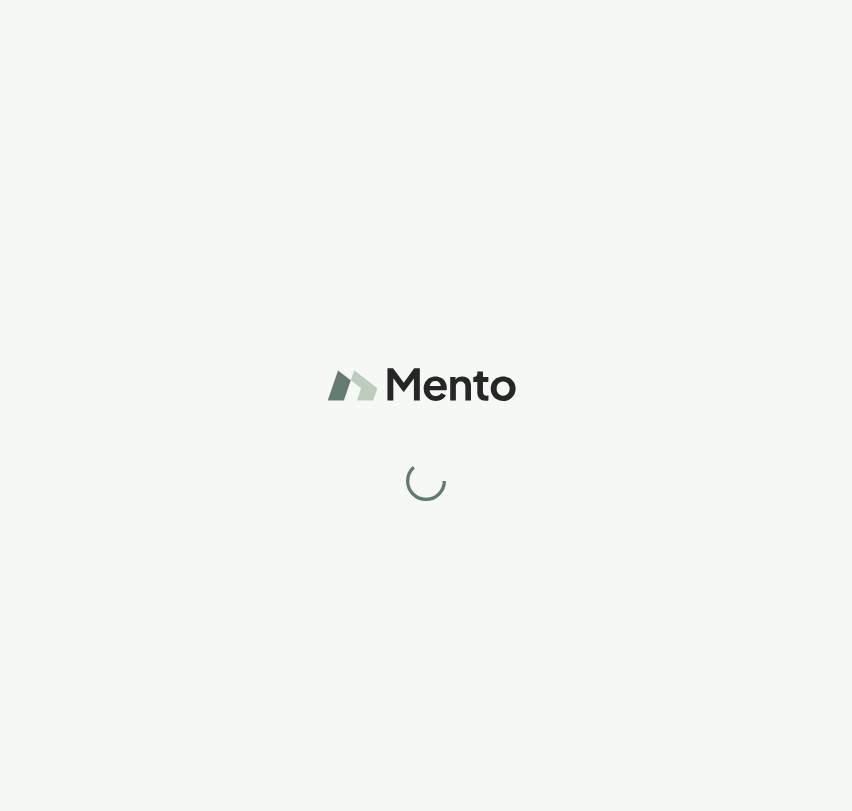 scroll, scrollTop: 0, scrollLeft: 0, axis: both 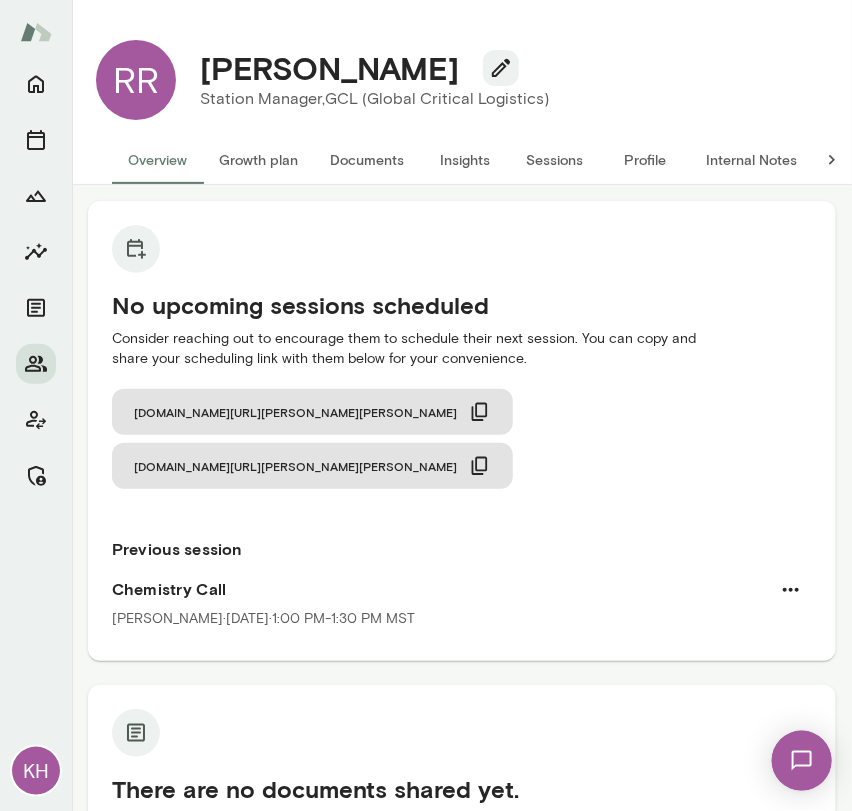 click on "Sessions" at bounding box center [555, 160] 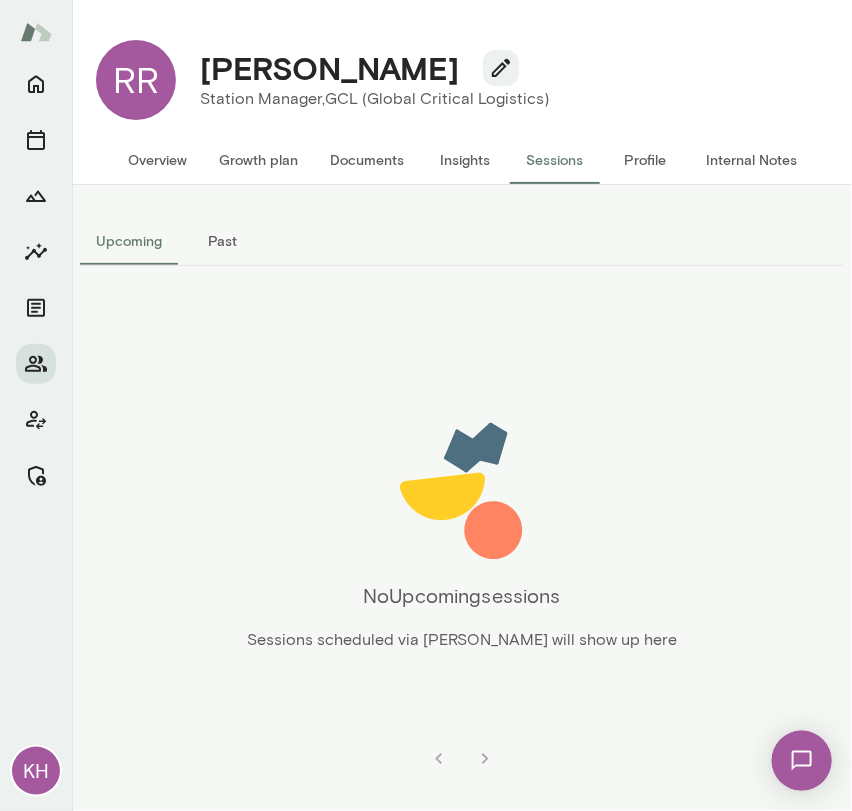 click on "Past" at bounding box center [223, 241] 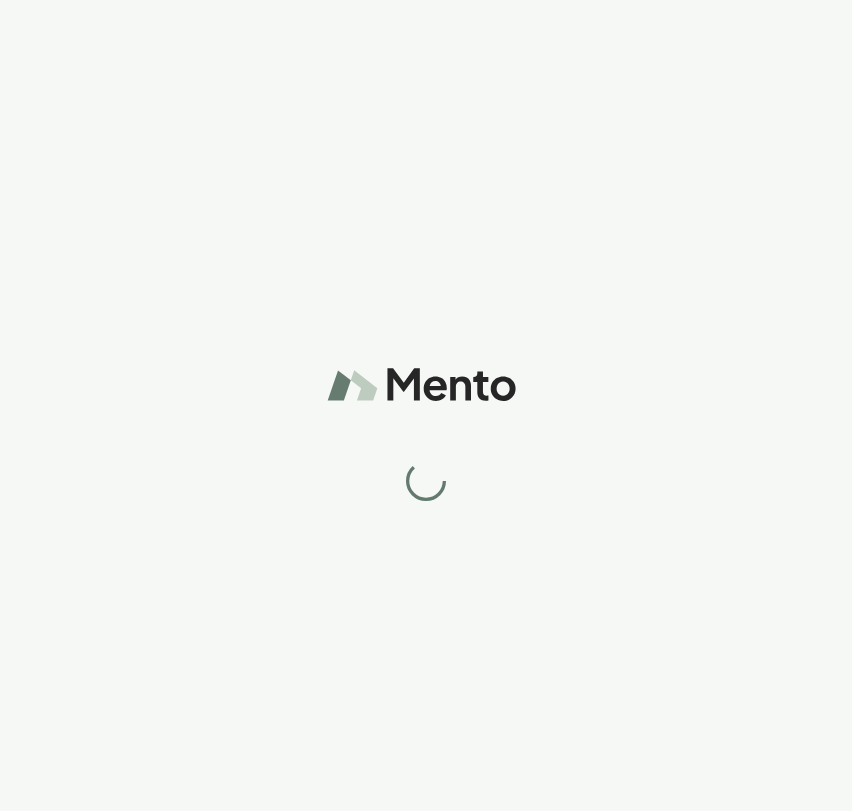 scroll, scrollTop: 0, scrollLeft: 0, axis: both 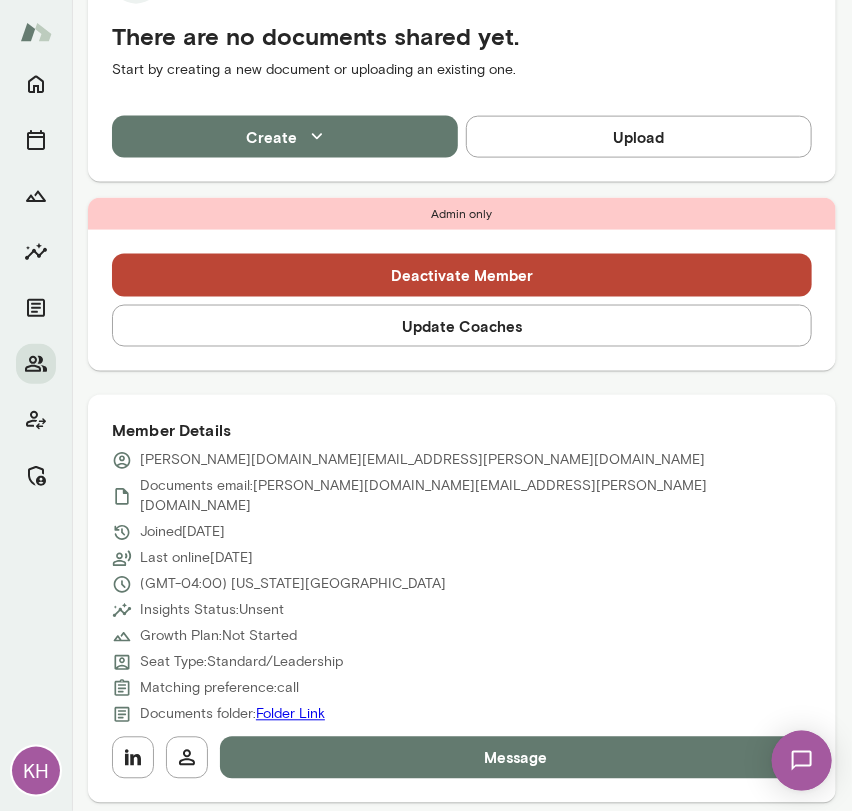click on "Update Coaches" at bounding box center (462, 326) 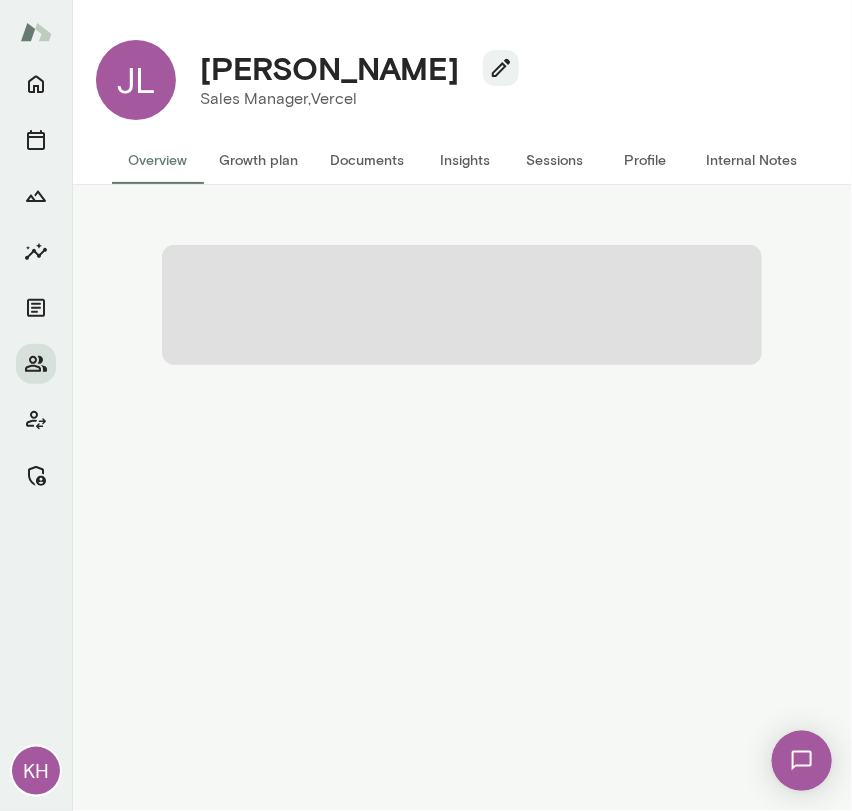 scroll, scrollTop: 0, scrollLeft: 0, axis: both 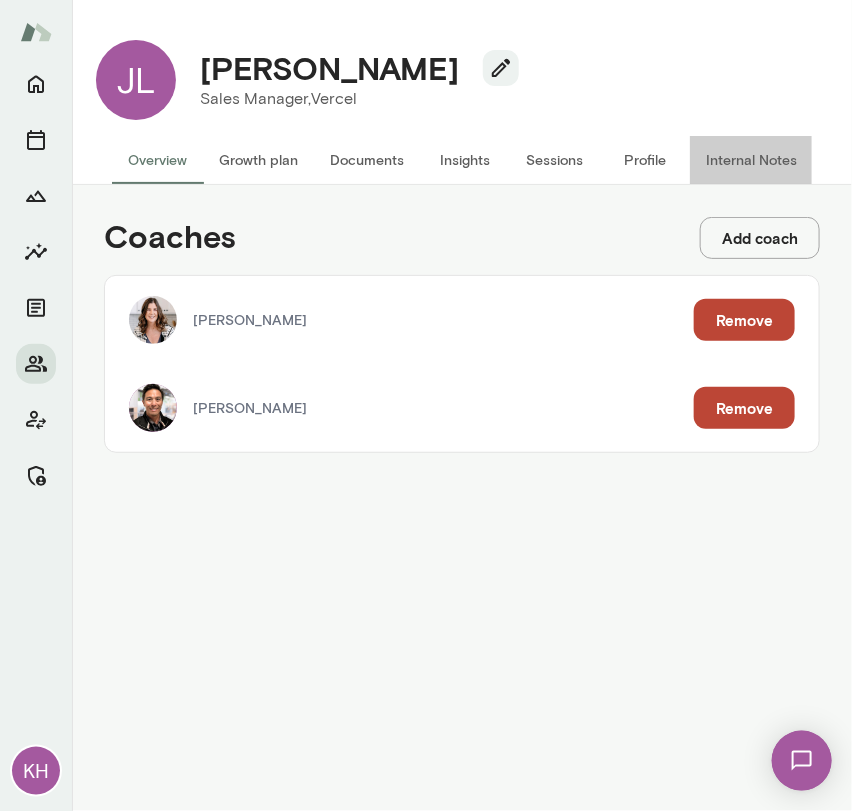 click on "Internal Notes" at bounding box center [751, 160] 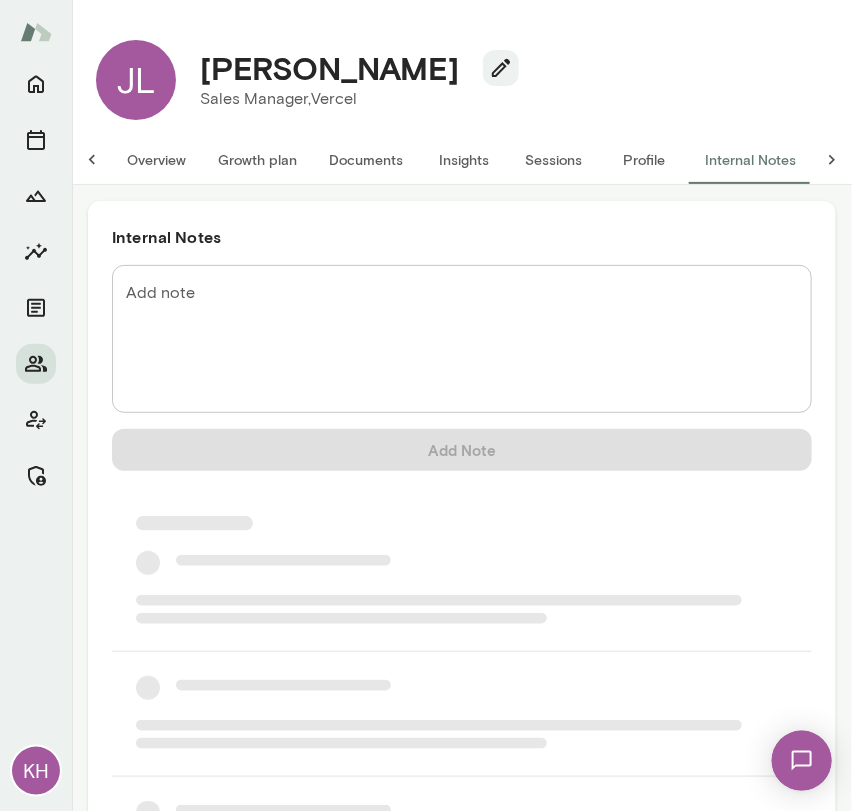 scroll, scrollTop: 0, scrollLeft: 16, axis: horizontal 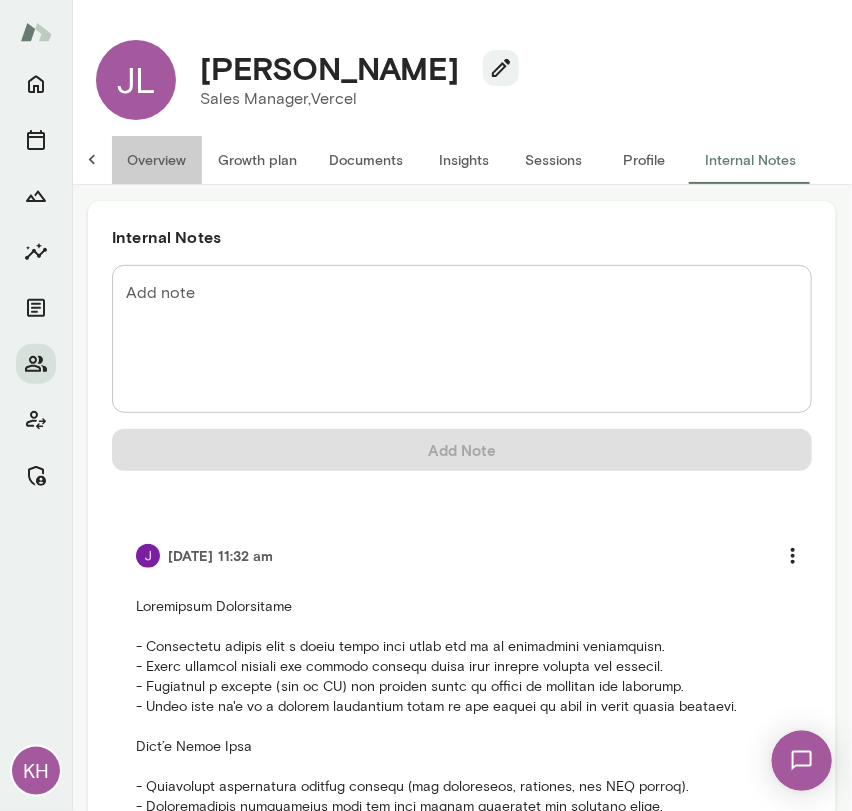 click on "Overview" at bounding box center (156, 160) 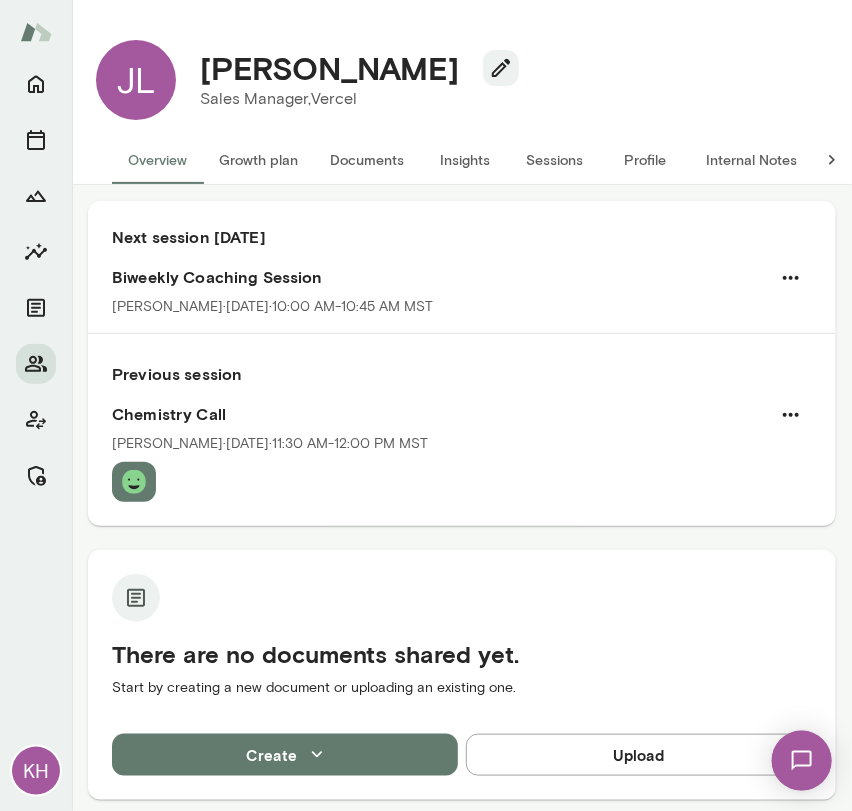scroll, scrollTop: 0, scrollLeft: 0, axis: both 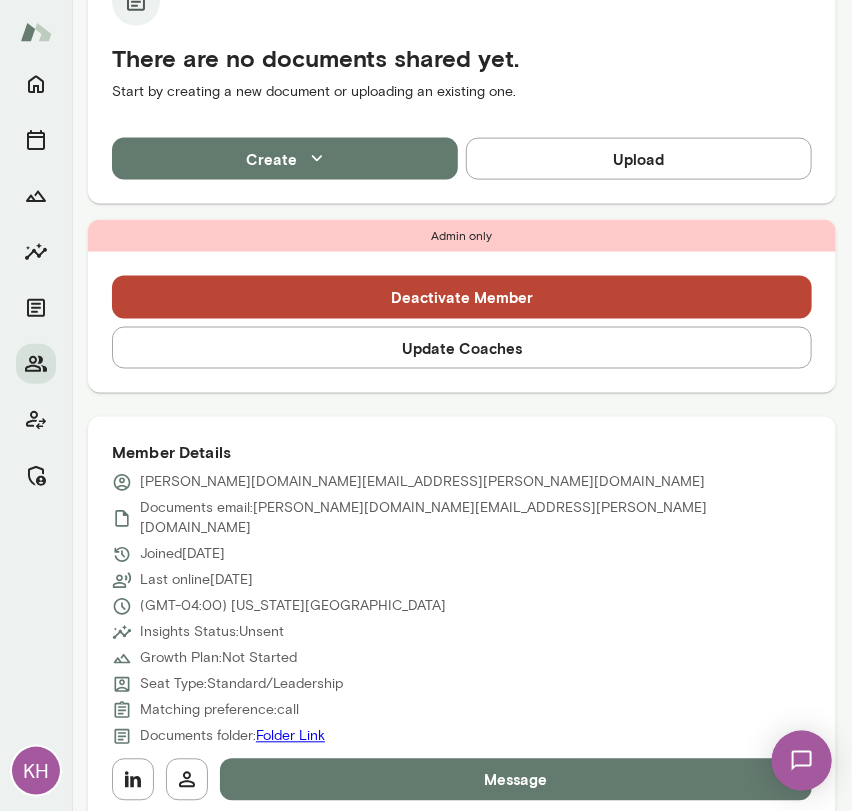 click on "Update Coaches" at bounding box center [462, 348] 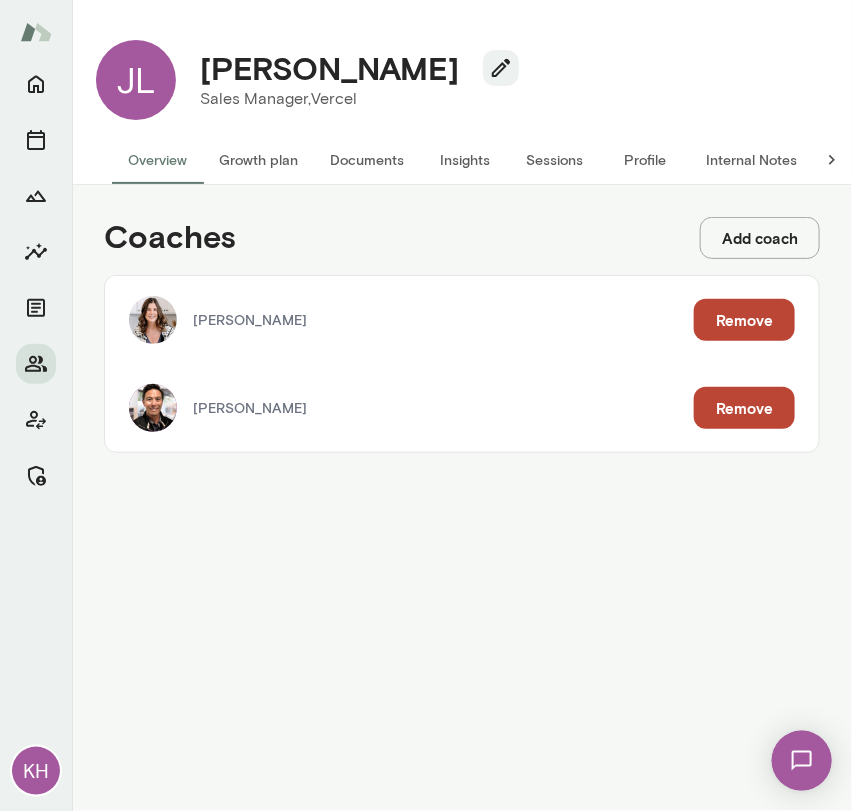 scroll, scrollTop: 0, scrollLeft: 0, axis: both 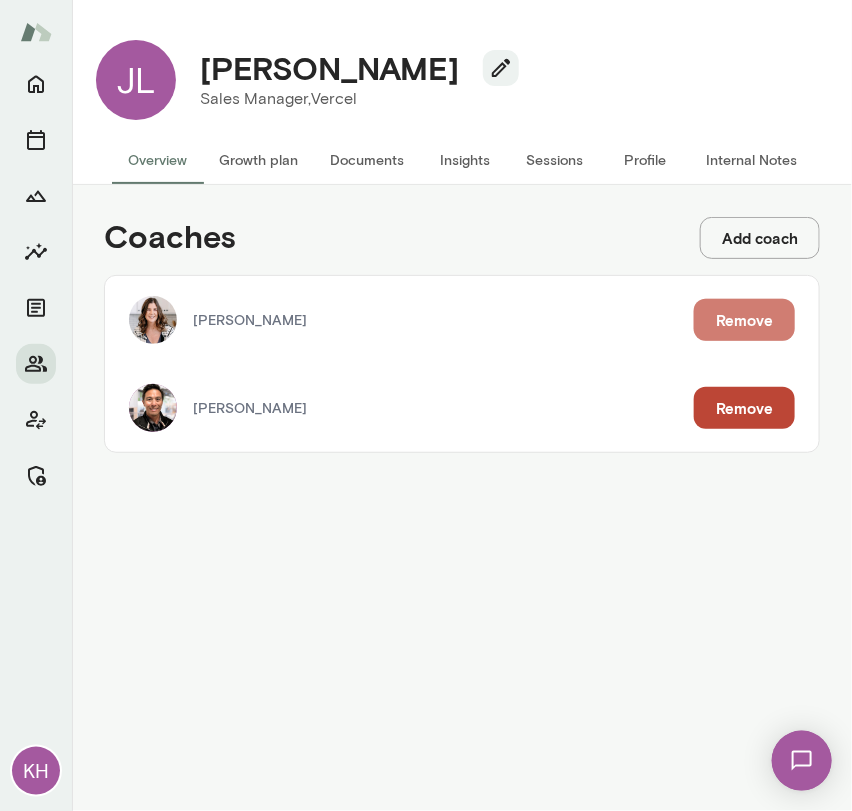 click on "Remove" at bounding box center [744, 320] 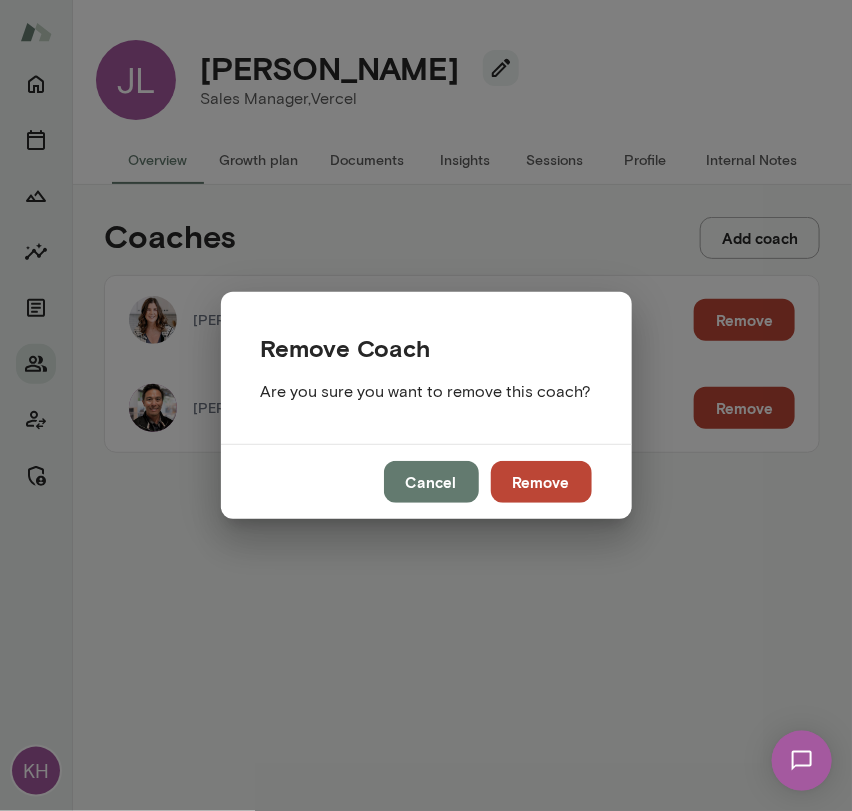 click on "Remove" at bounding box center [541, 482] 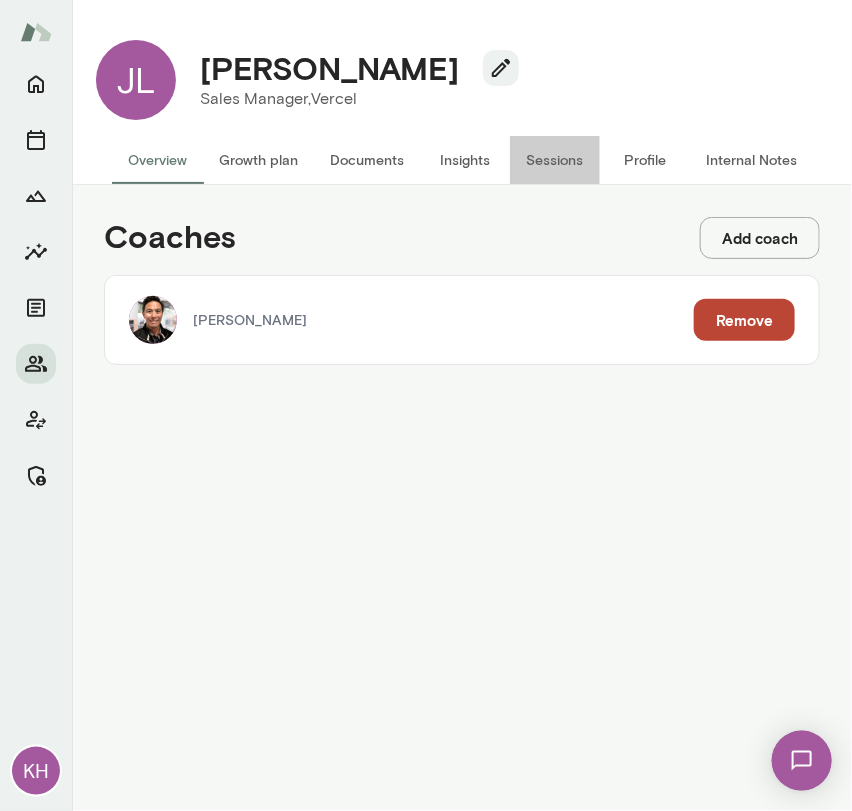 click on "Sessions" at bounding box center [555, 160] 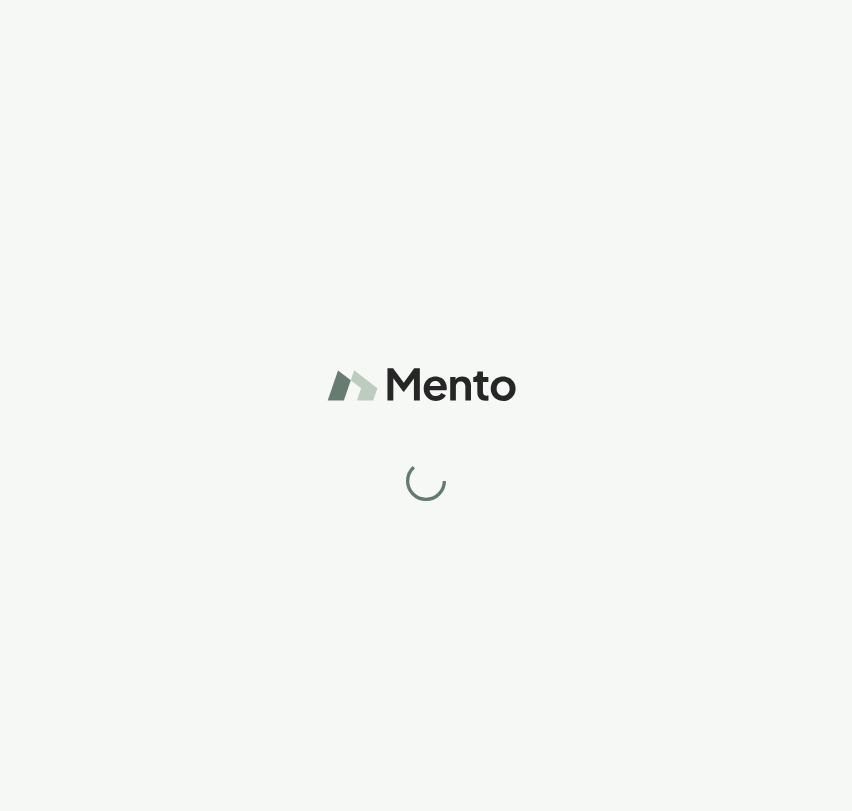 scroll, scrollTop: 0, scrollLeft: 0, axis: both 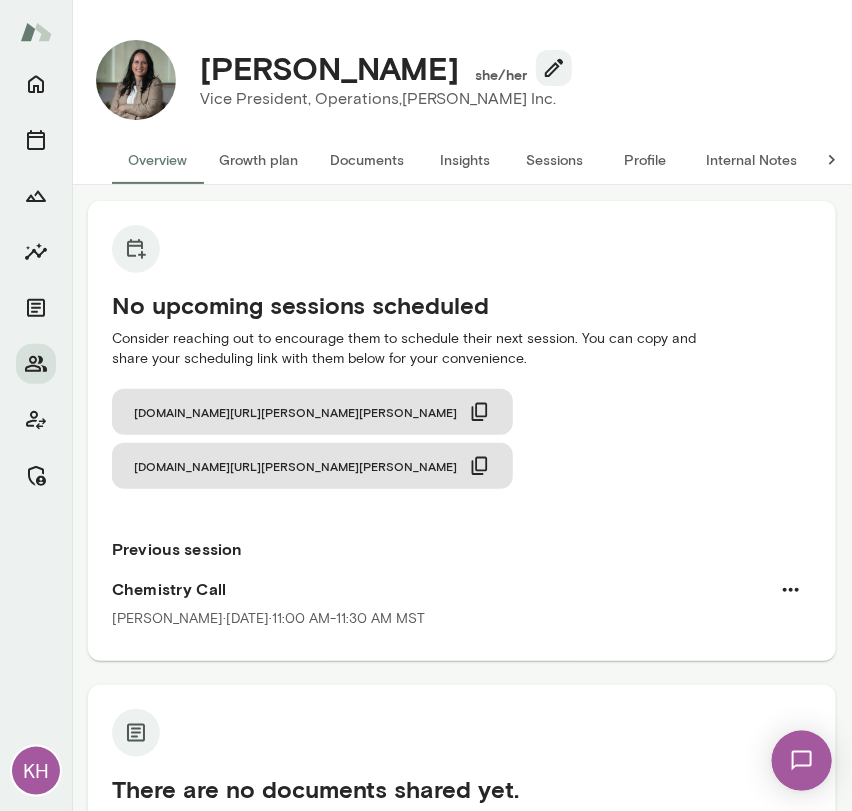 click on "Sessions" at bounding box center (555, 160) 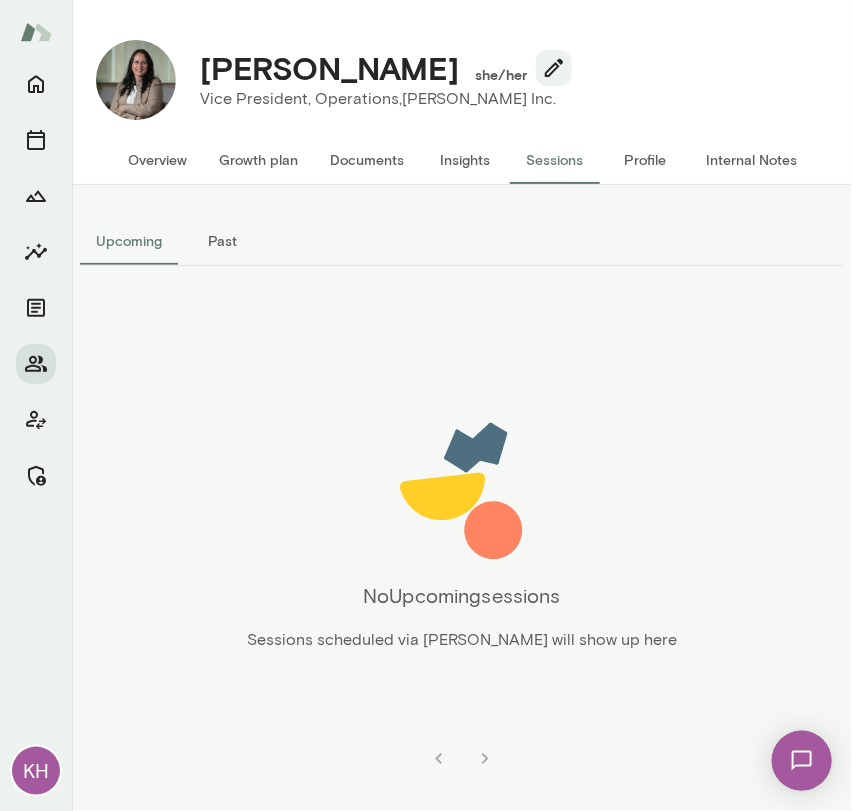 click on "Past" at bounding box center (223, 241) 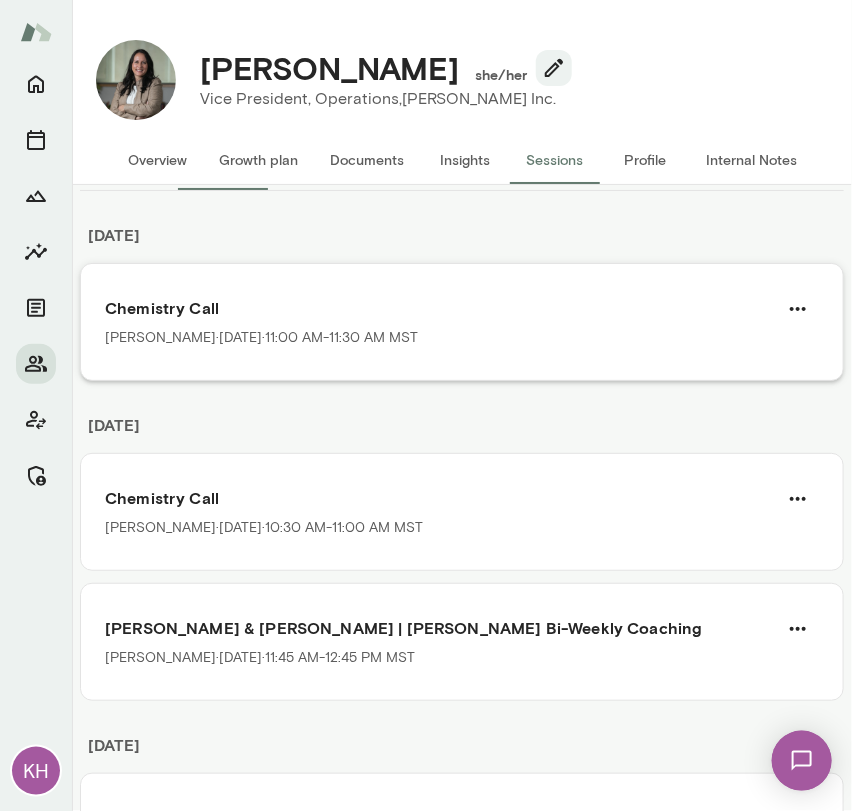 scroll, scrollTop: 0, scrollLeft: 0, axis: both 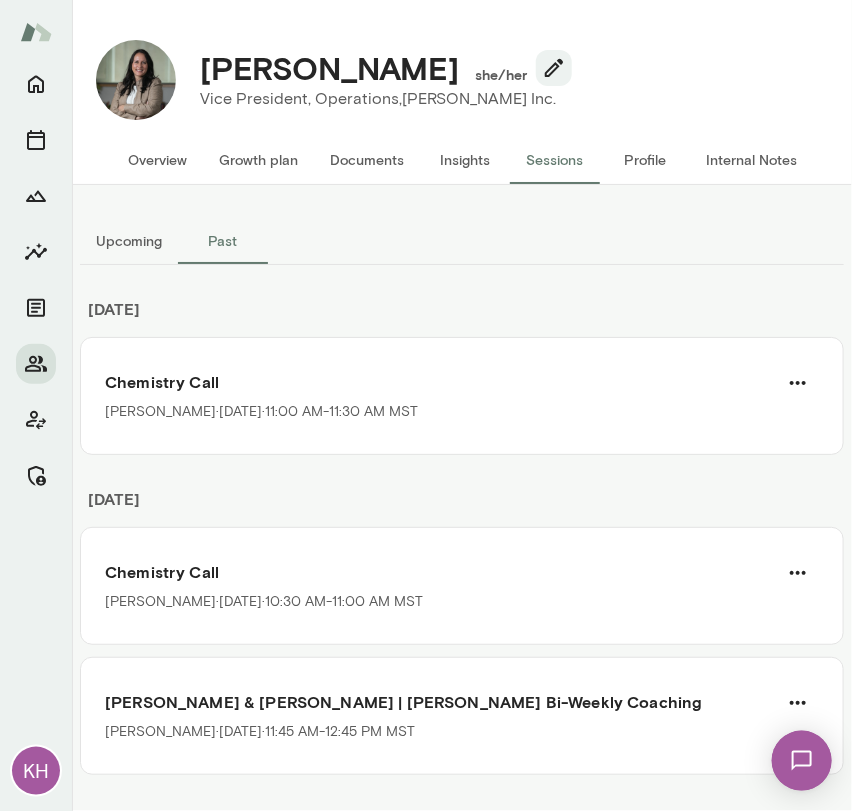 click on "Upcoming" at bounding box center [129, 241] 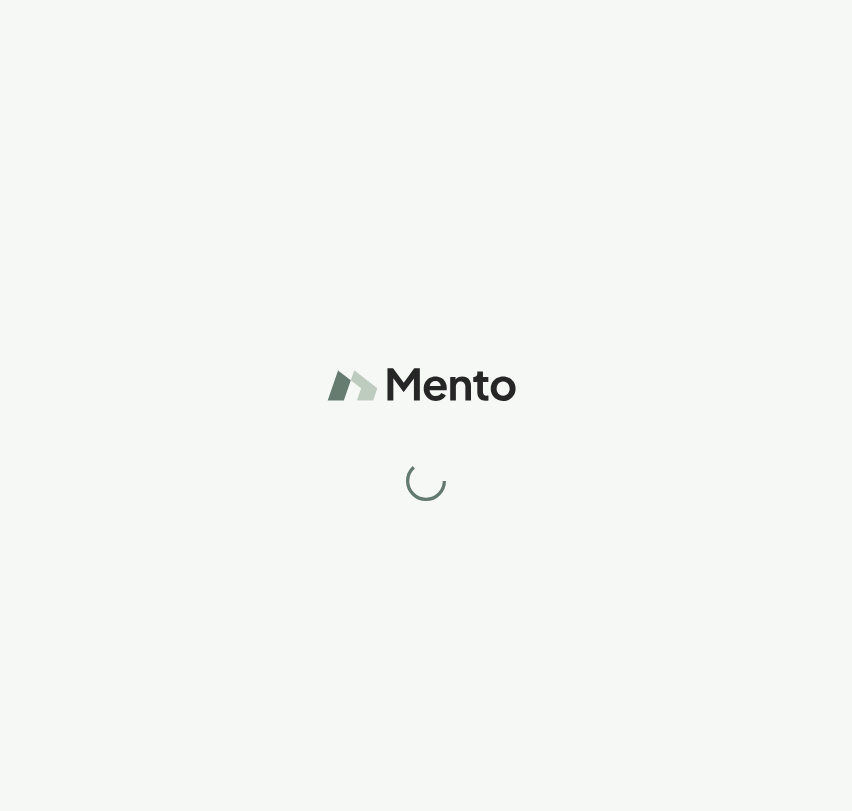 scroll, scrollTop: 0, scrollLeft: 0, axis: both 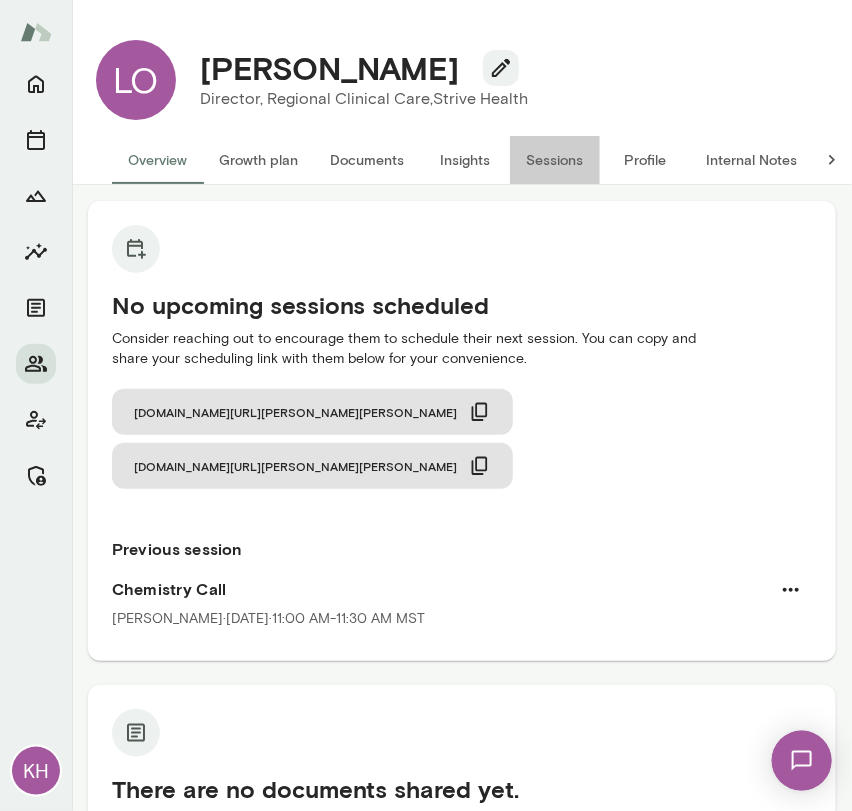 click on "Sessions" at bounding box center [555, 160] 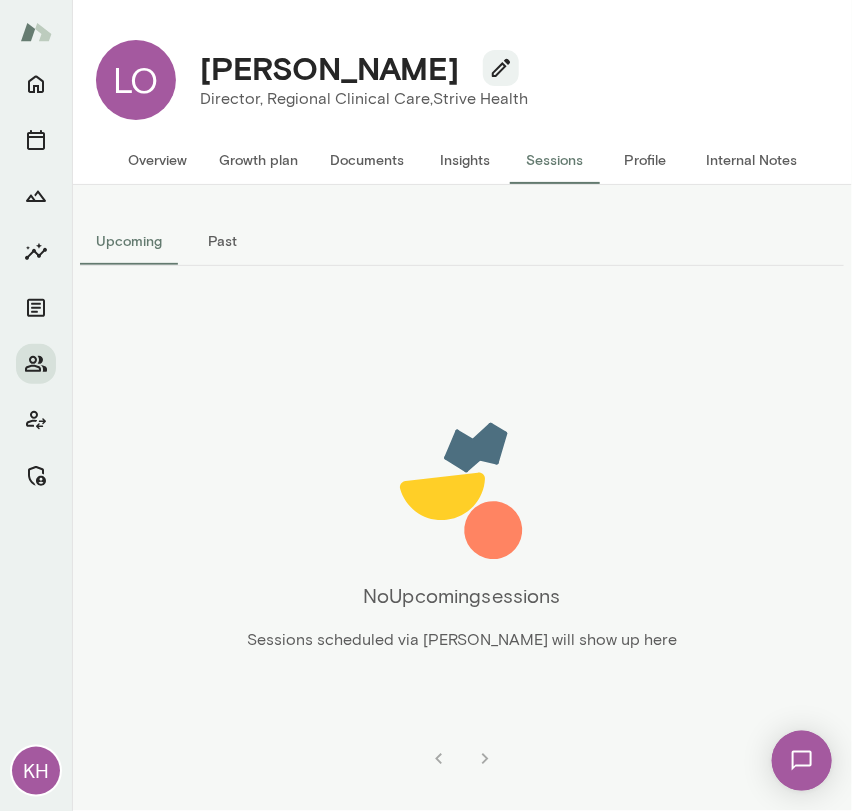 click on "Past" at bounding box center (223, 241) 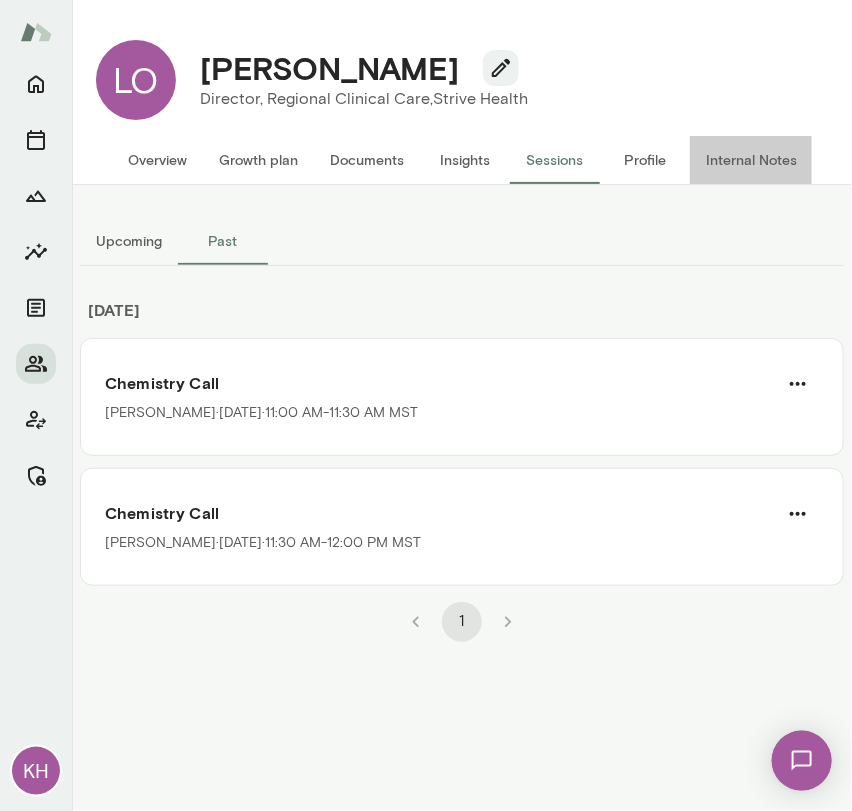 click on "Internal Notes" at bounding box center [751, 160] 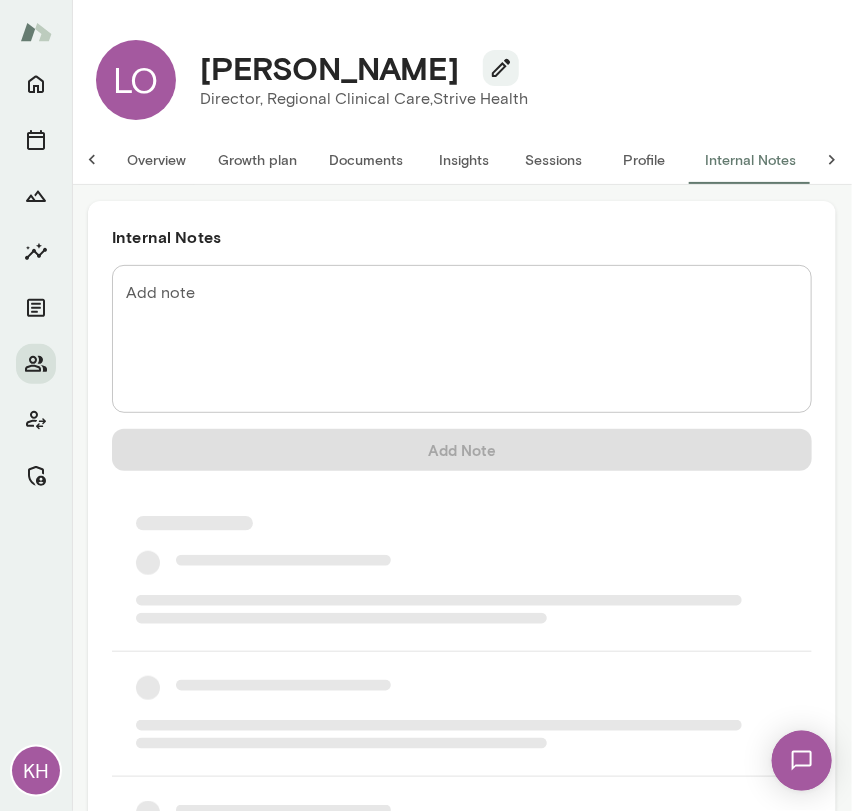 scroll, scrollTop: 0, scrollLeft: 16, axis: horizontal 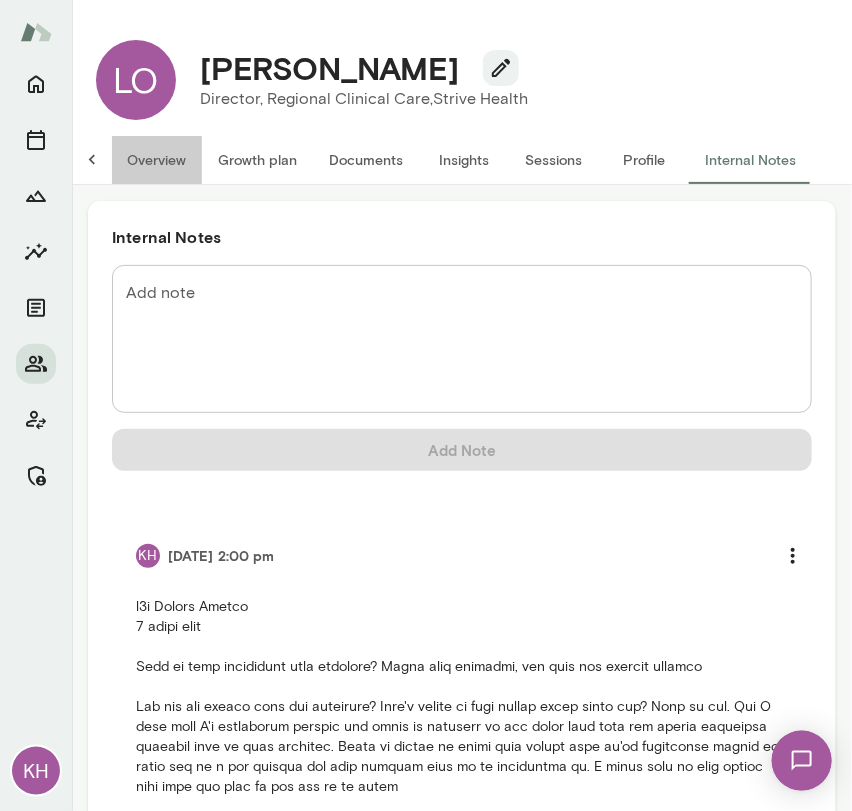 click on "Overview" at bounding box center (156, 160) 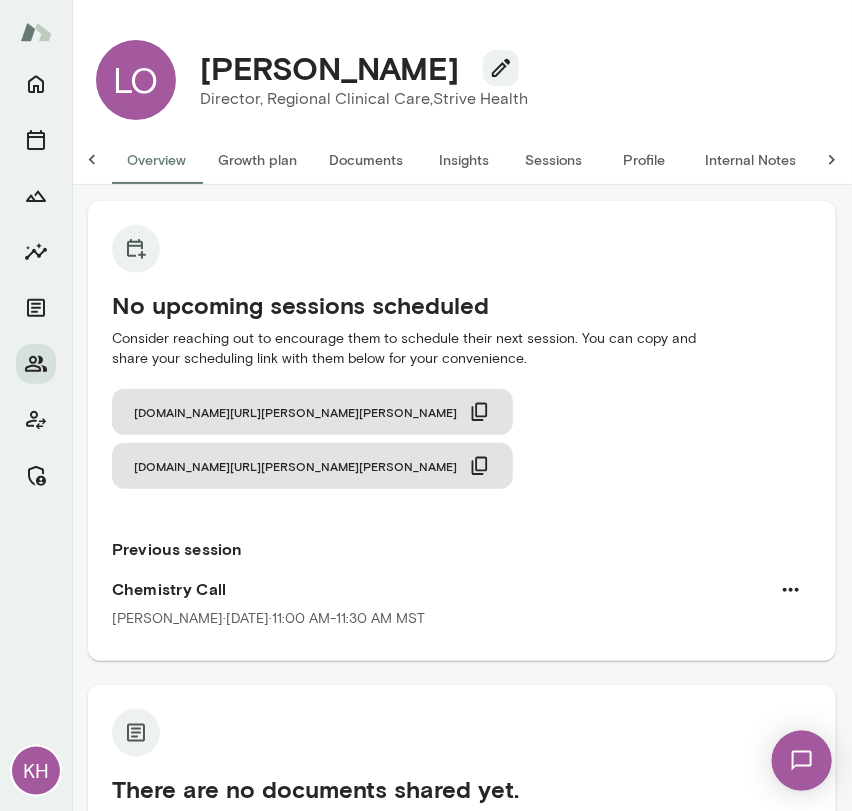 scroll, scrollTop: 0, scrollLeft: 0, axis: both 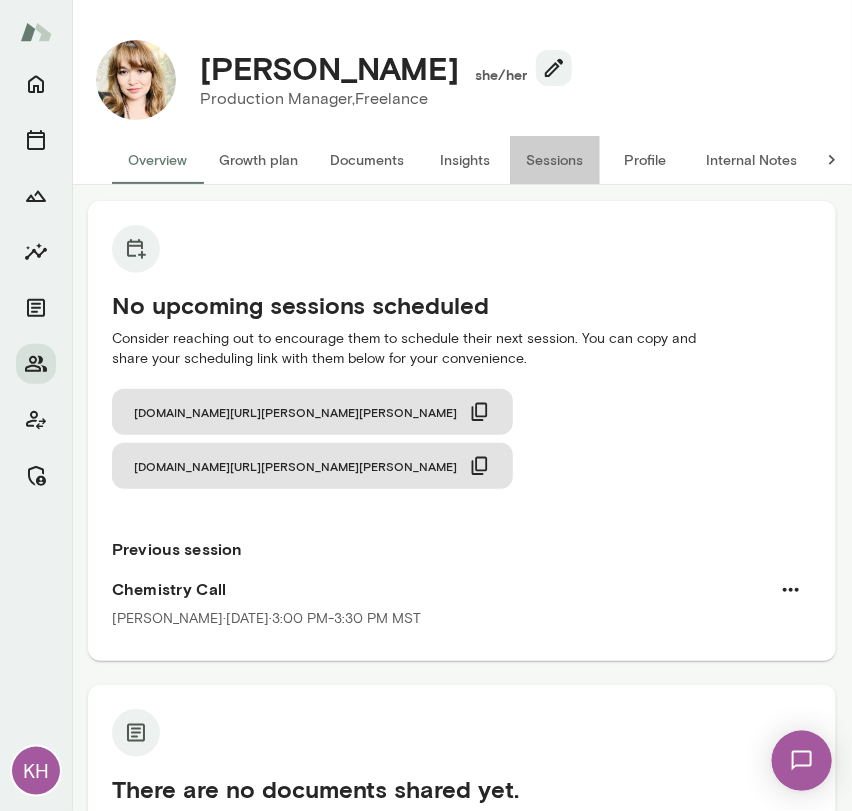 click on "Sessions" at bounding box center [555, 160] 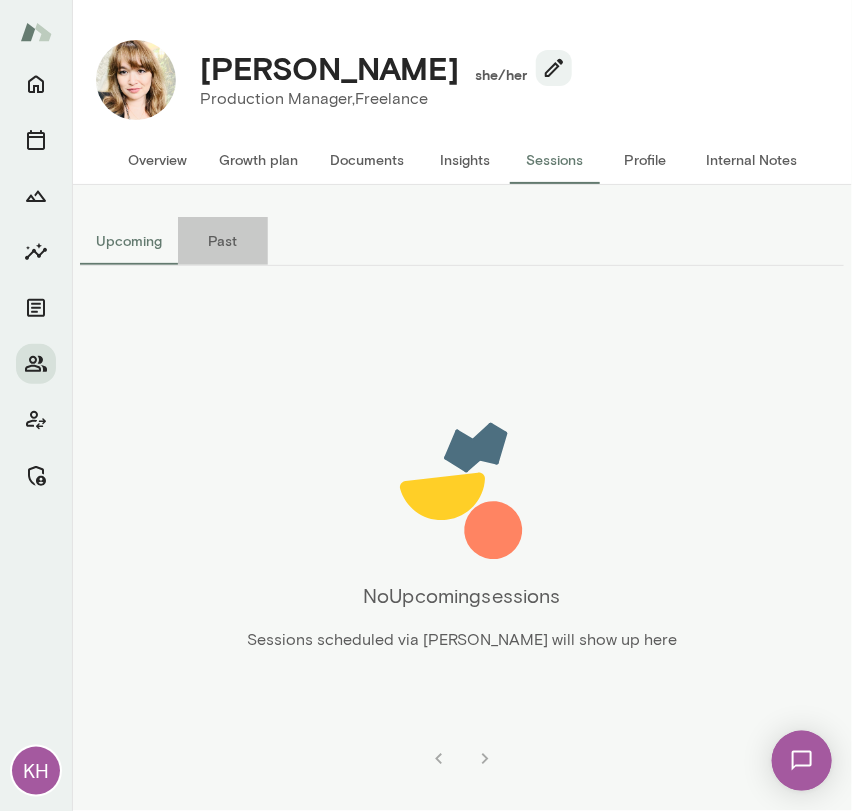 click on "Past" at bounding box center (223, 241) 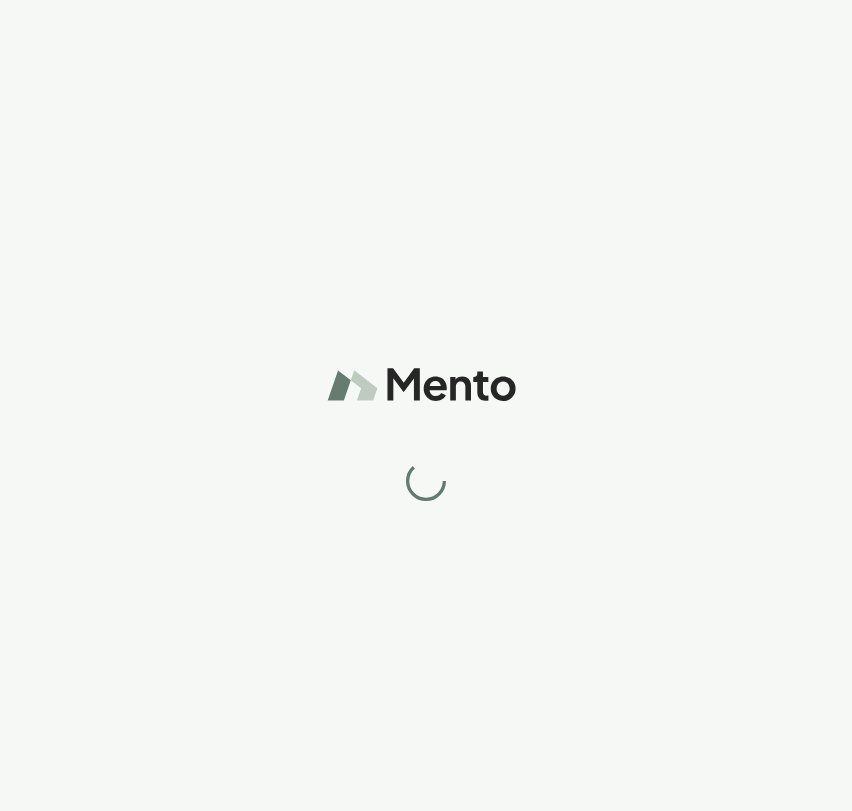 scroll, scrollTop: 0, scrollLeft: 0, axis: both 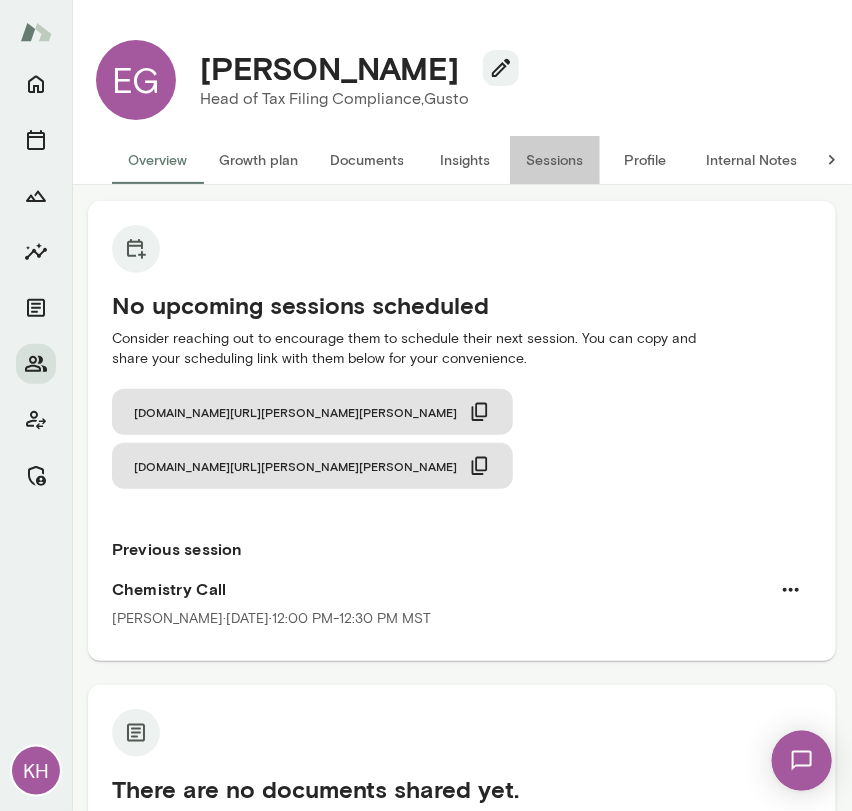 click on "Sessions" at bounding box center (555, 160) 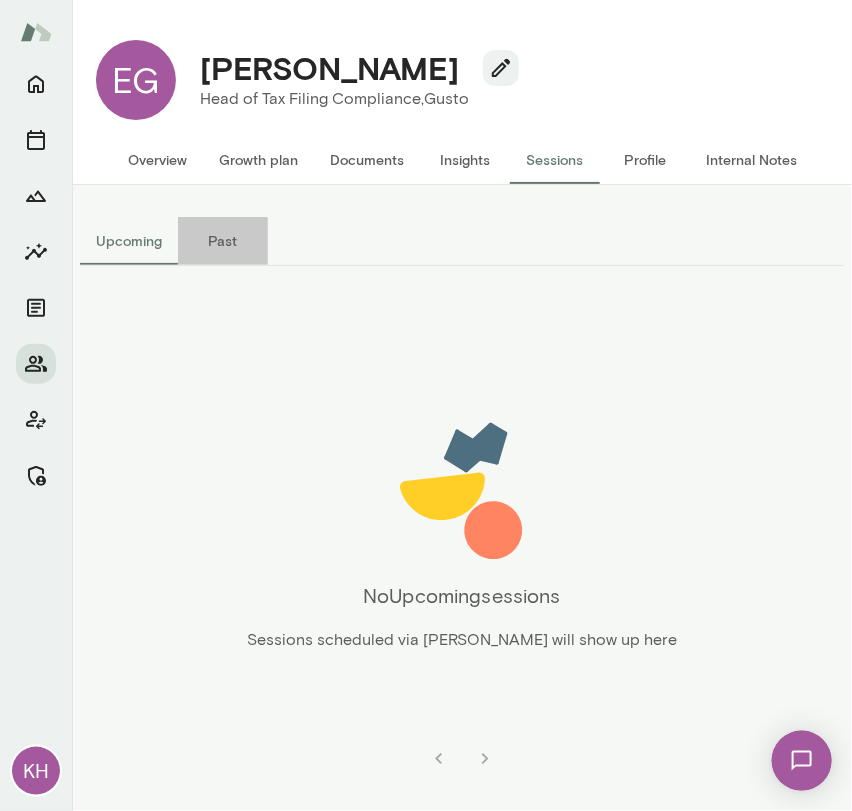 click on "Past" at bounding box center [223, 241] 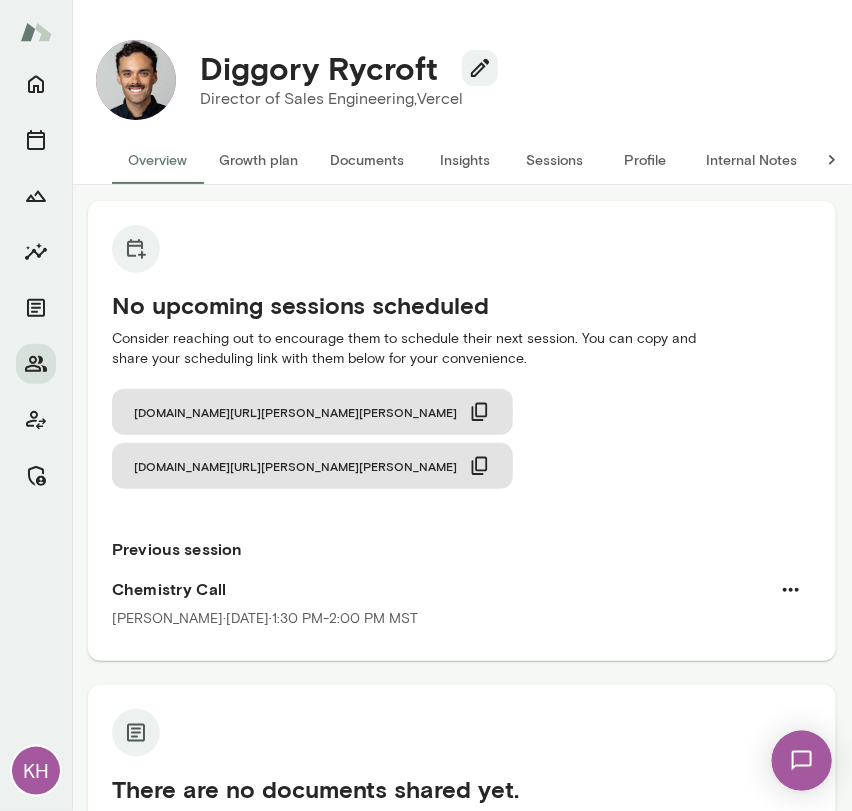 scroll, scrollTop: 0, scrollLeft: 0, axis: both 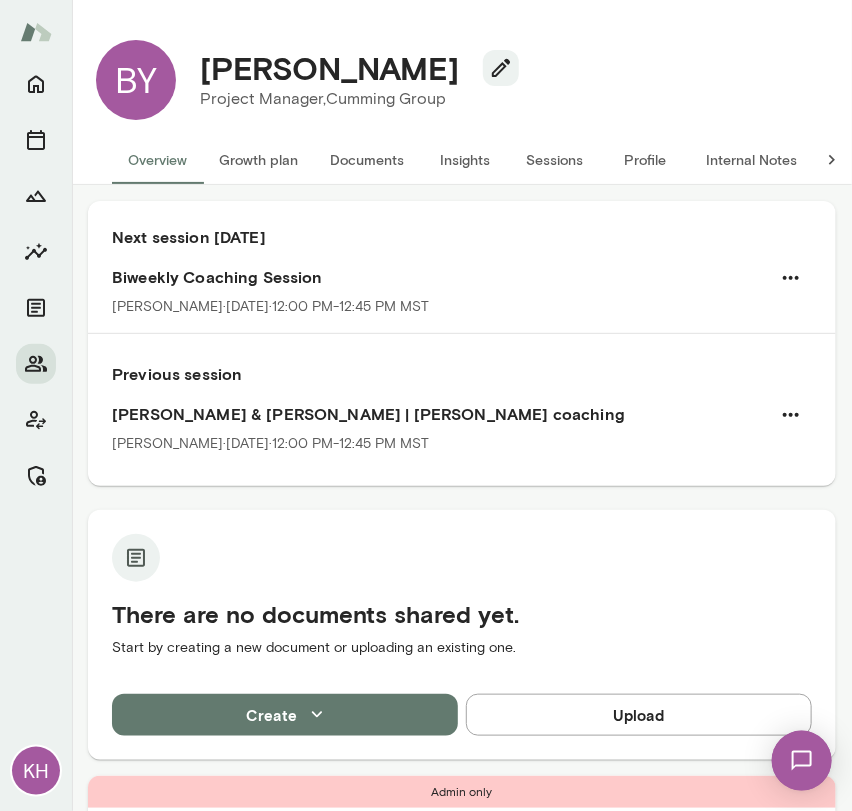click on "Sessions" at bounding box center [555, 160] 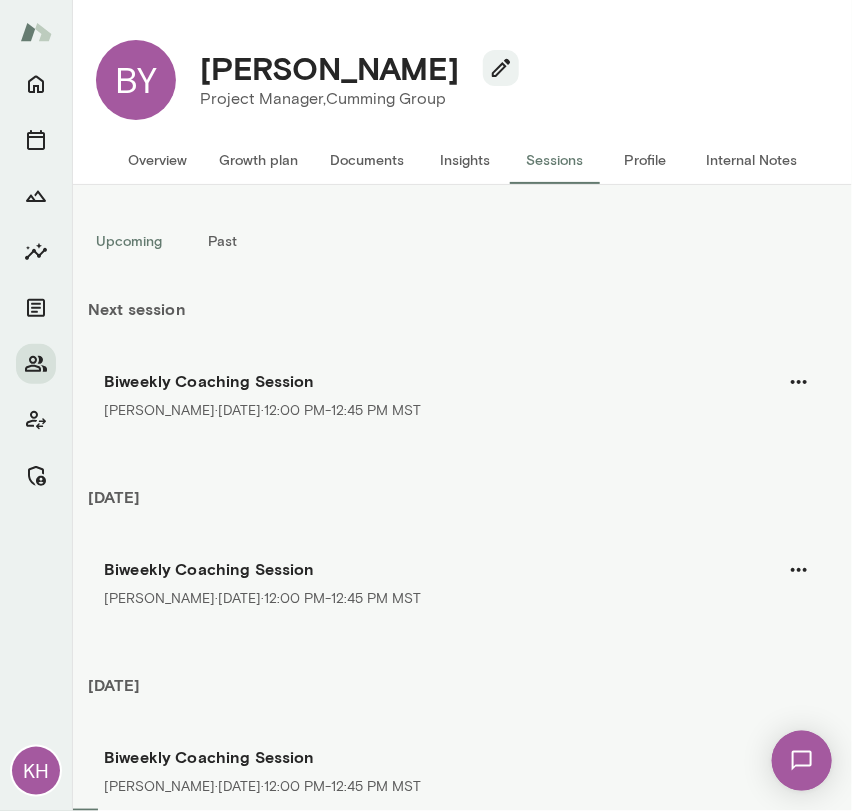 click on "Overview" at bounding box center (157, 160) 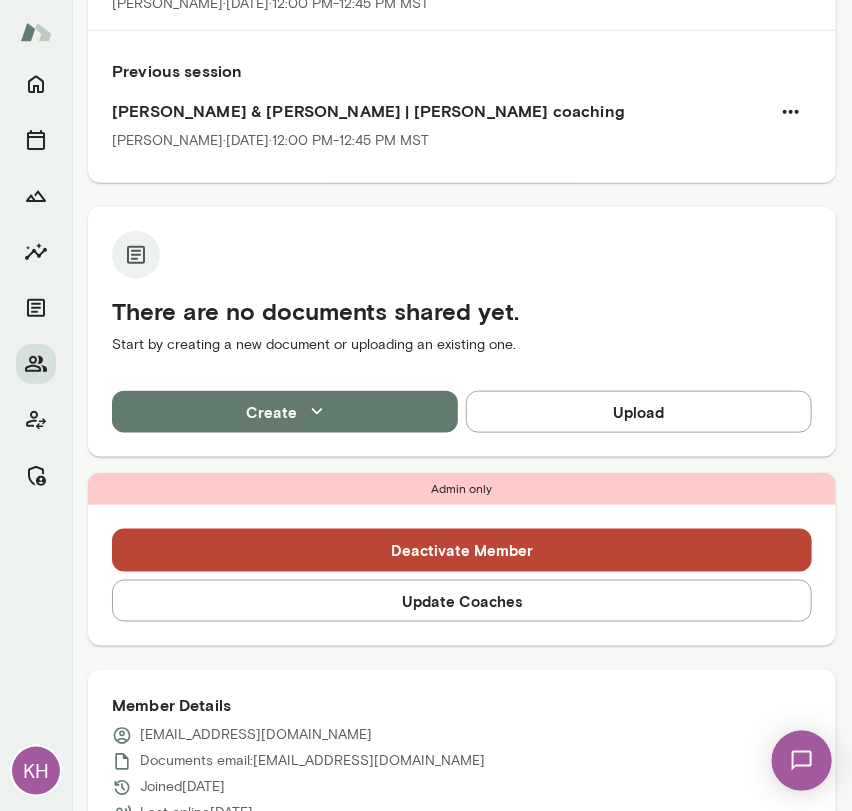 scroll, scrollTop: 0, scrollLeft: 0, axis: both 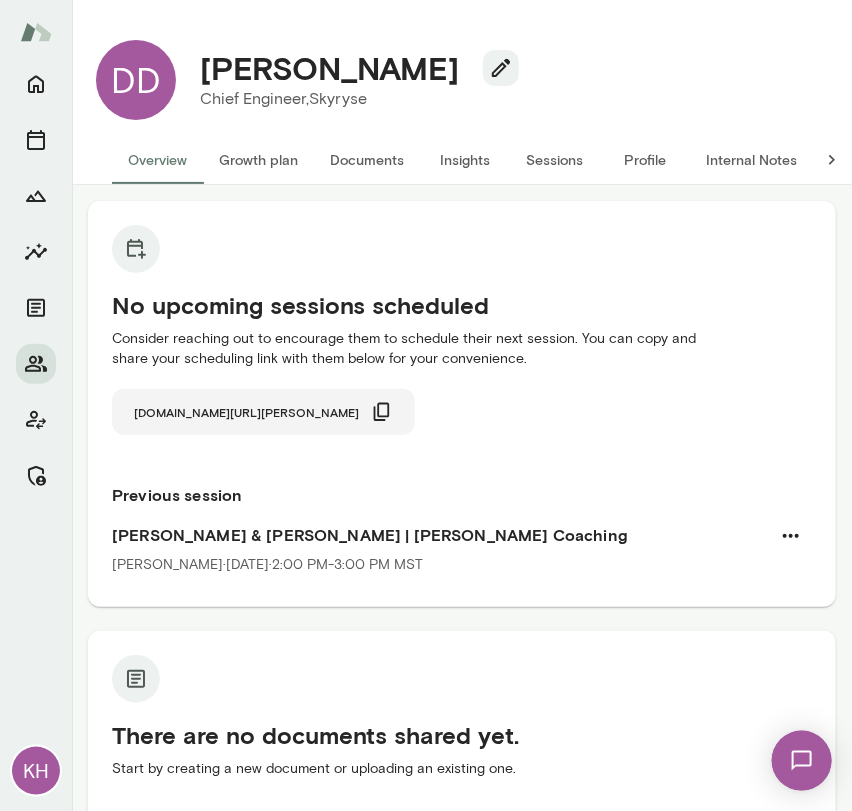 click 